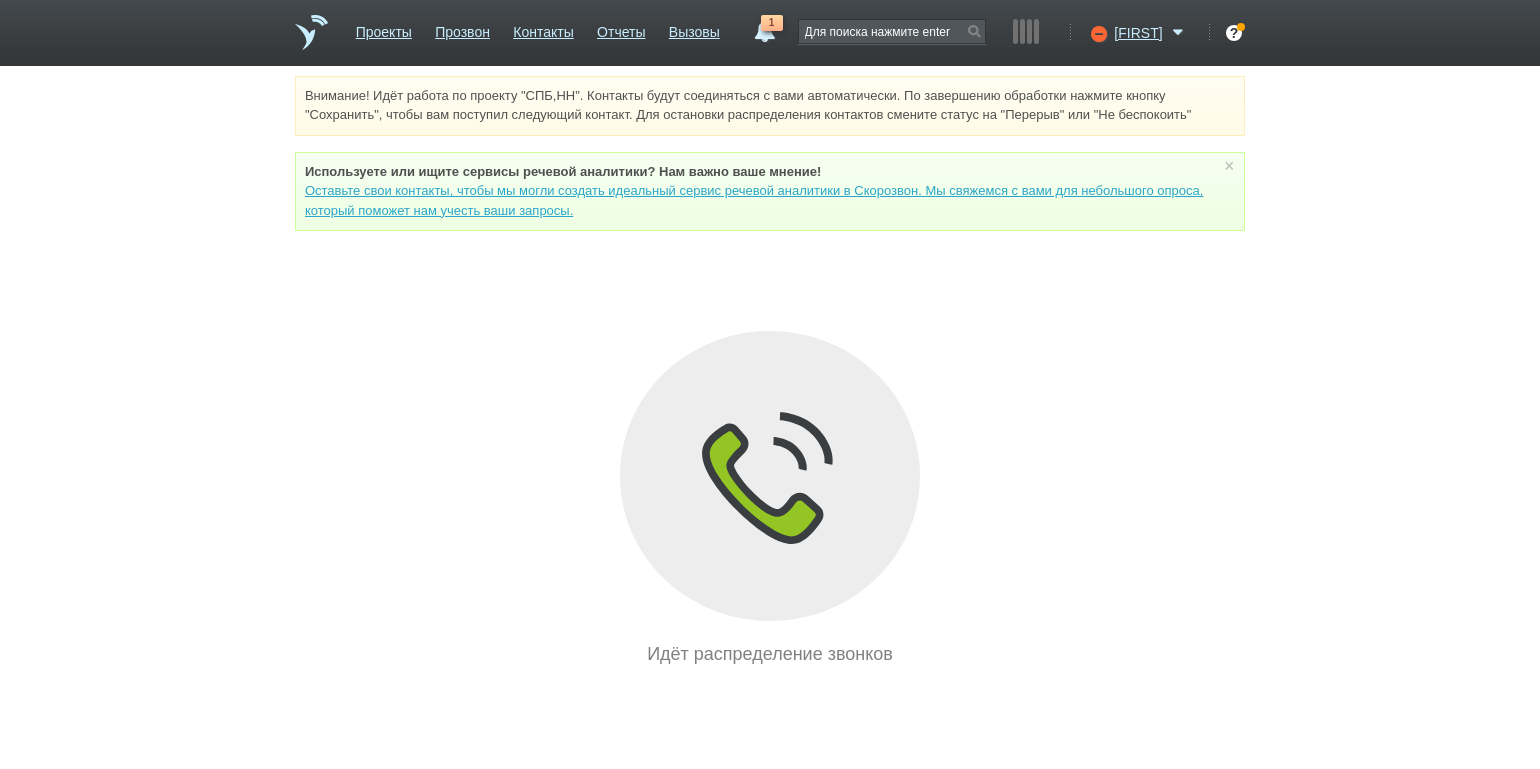 scroll, scrollTop: 0, scrollLeft: 0, axis: both 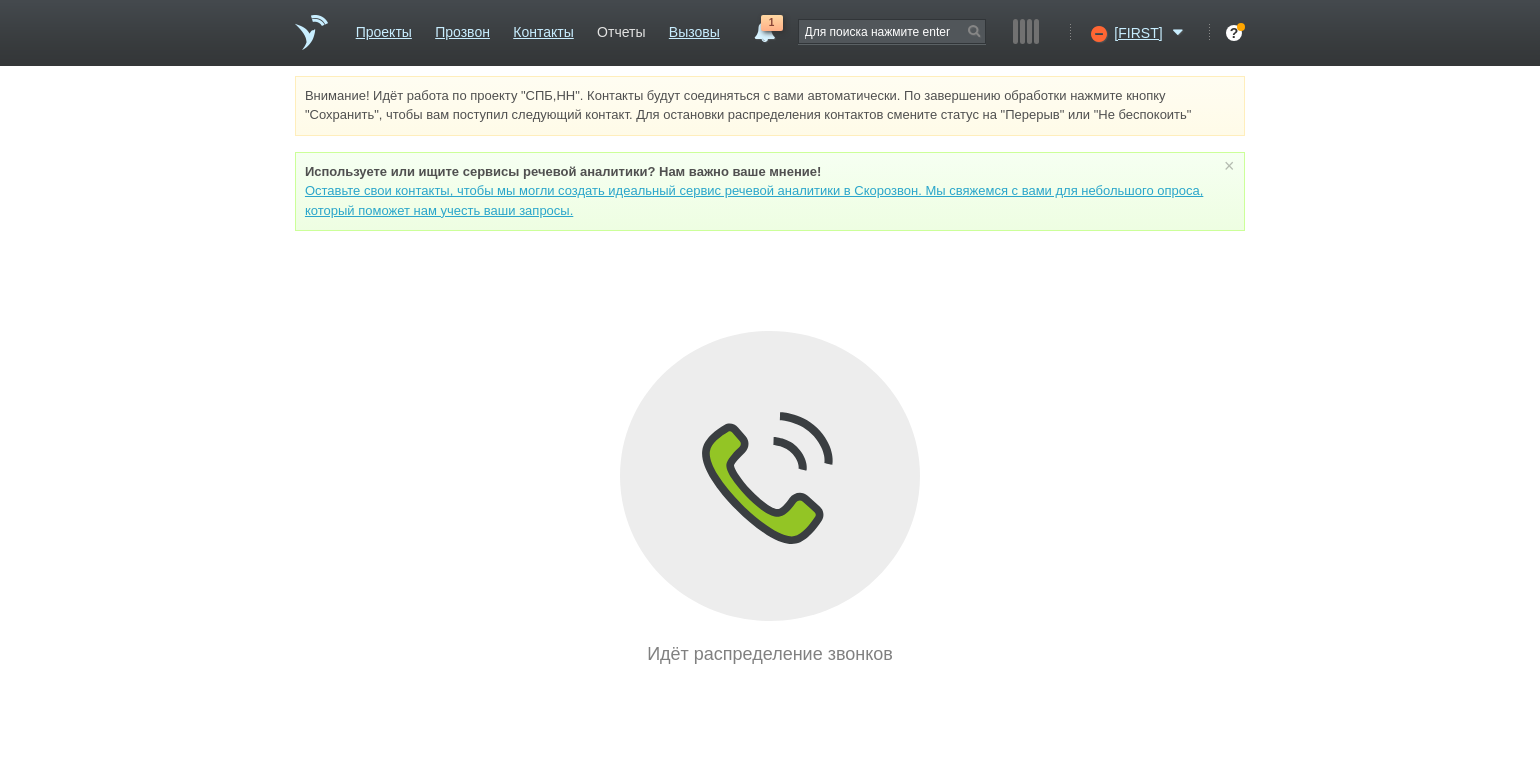 click on "Отчеты" at bounding box center (621, 28) 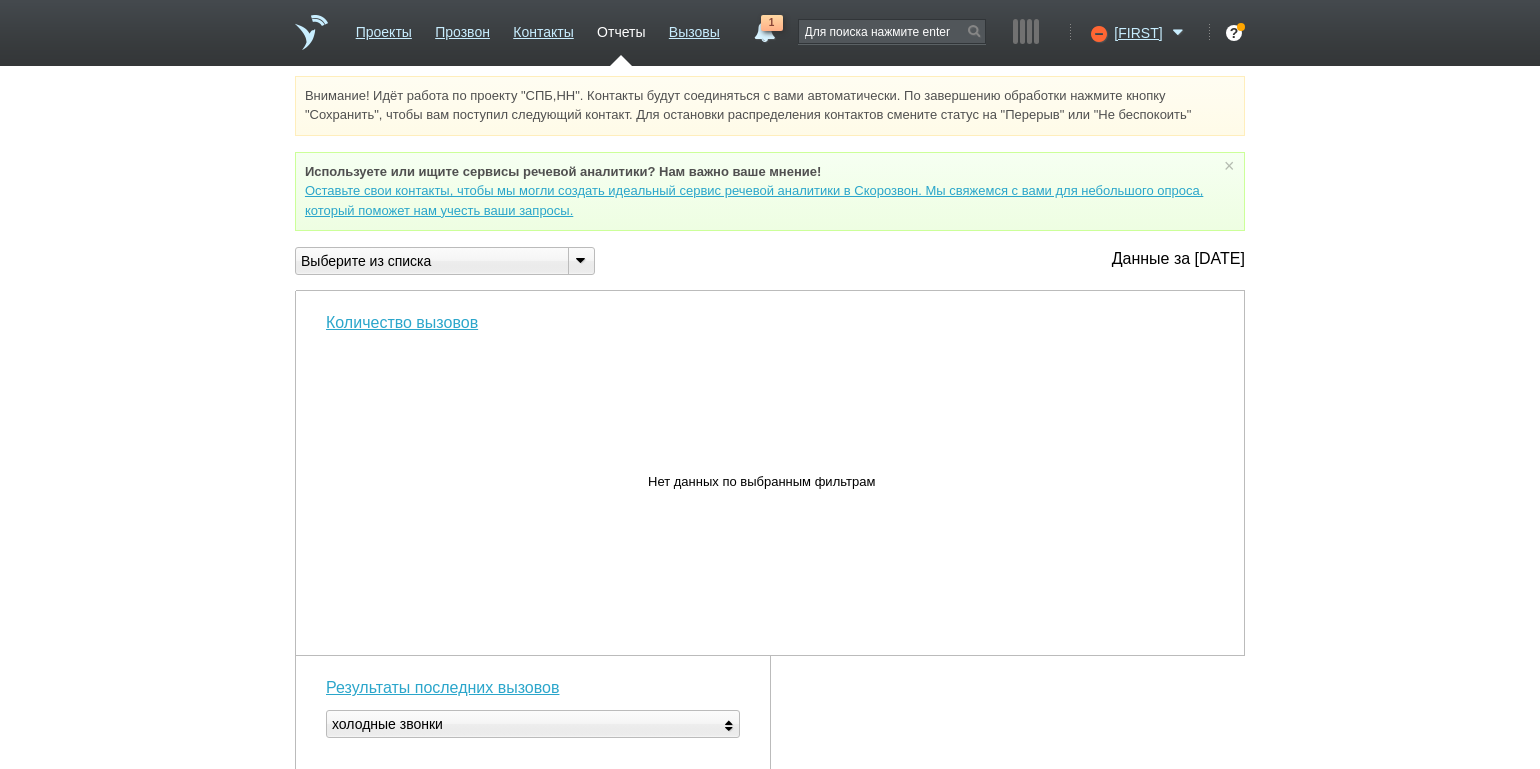 click at bounding box center (580, 259) 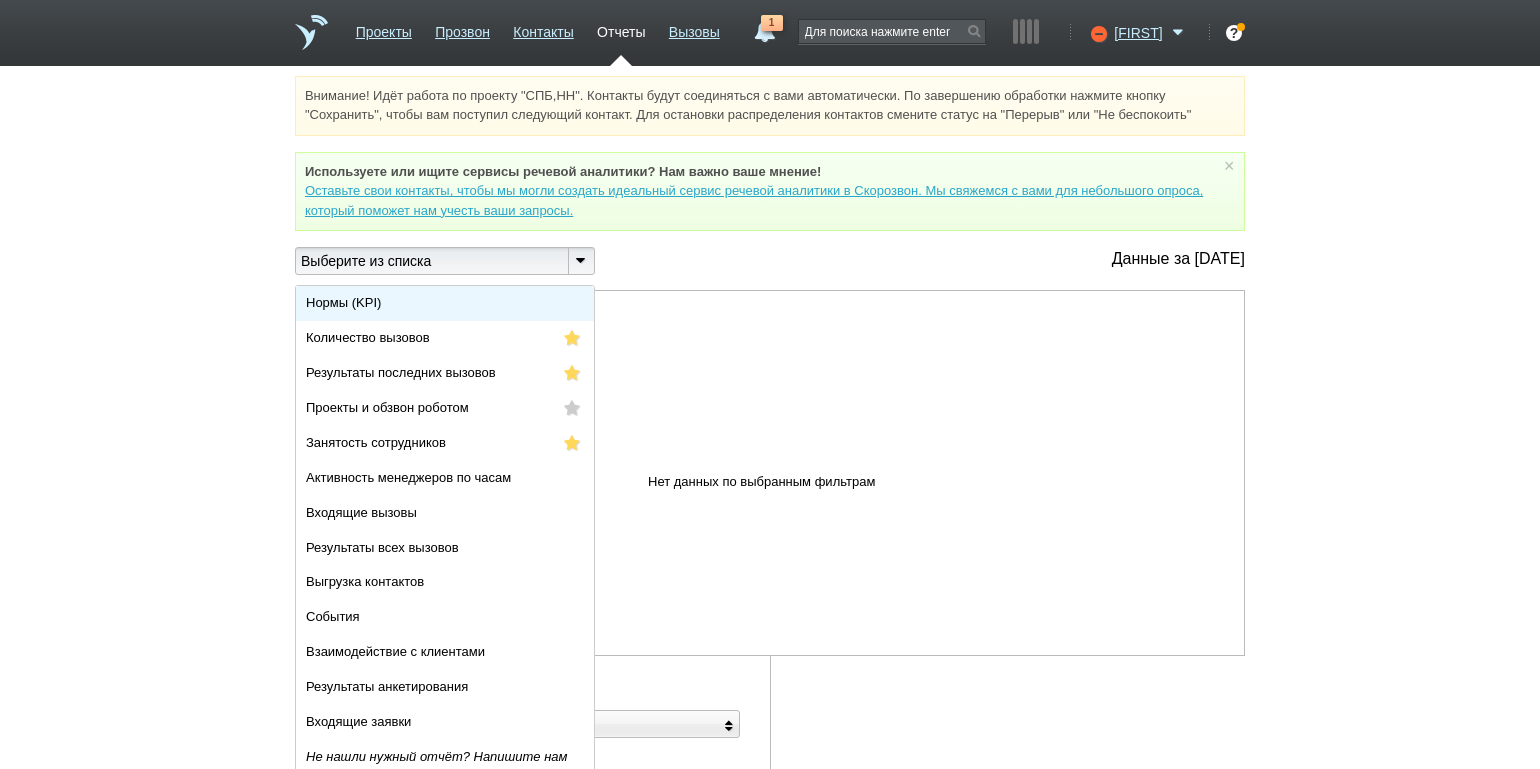 click on "Нормы (KPI)" at bounding box center (445, 303) 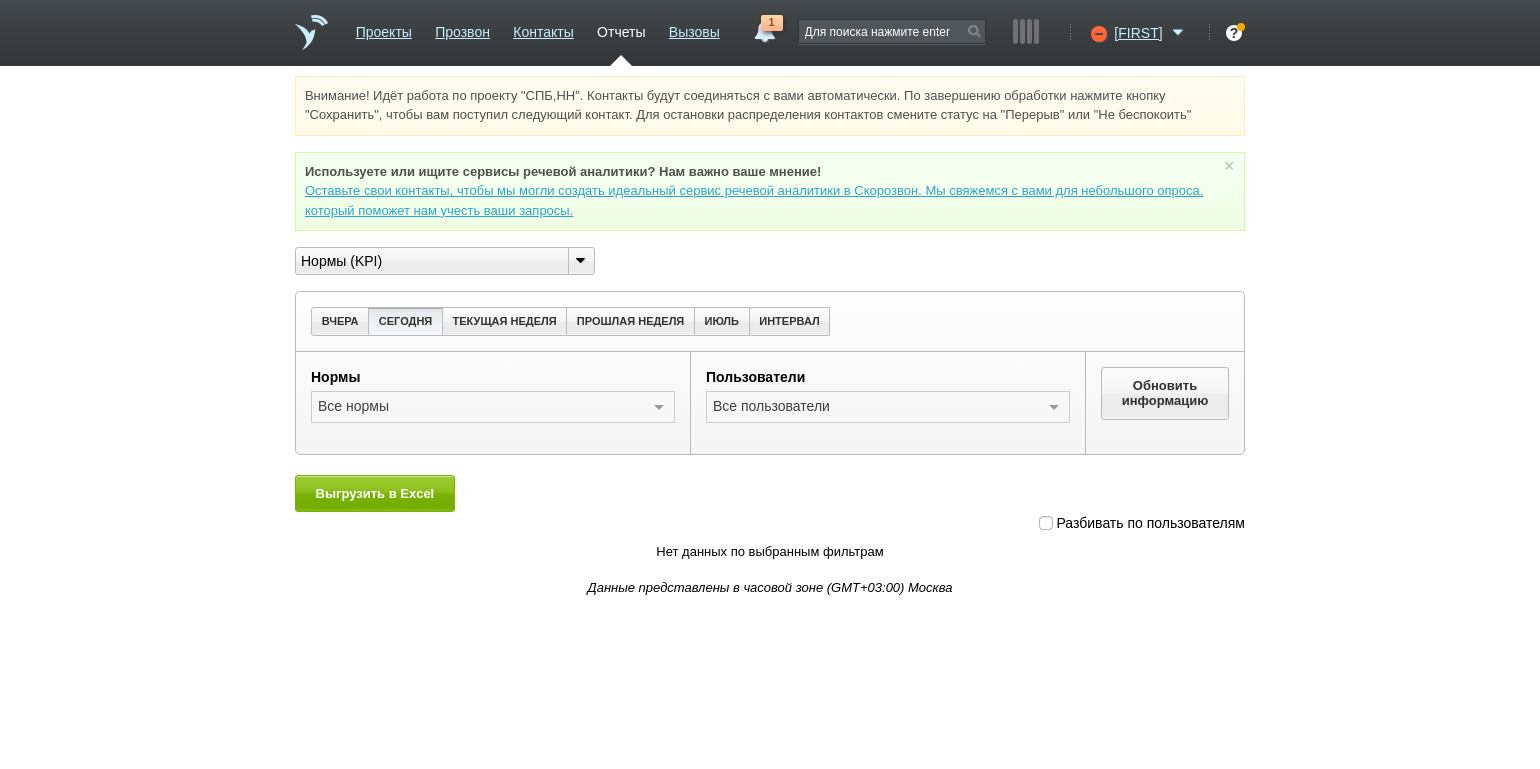 click on "Разбивать по пользователям
Нет данных по выбранным фильтрам" at bounding box center (770, 537) 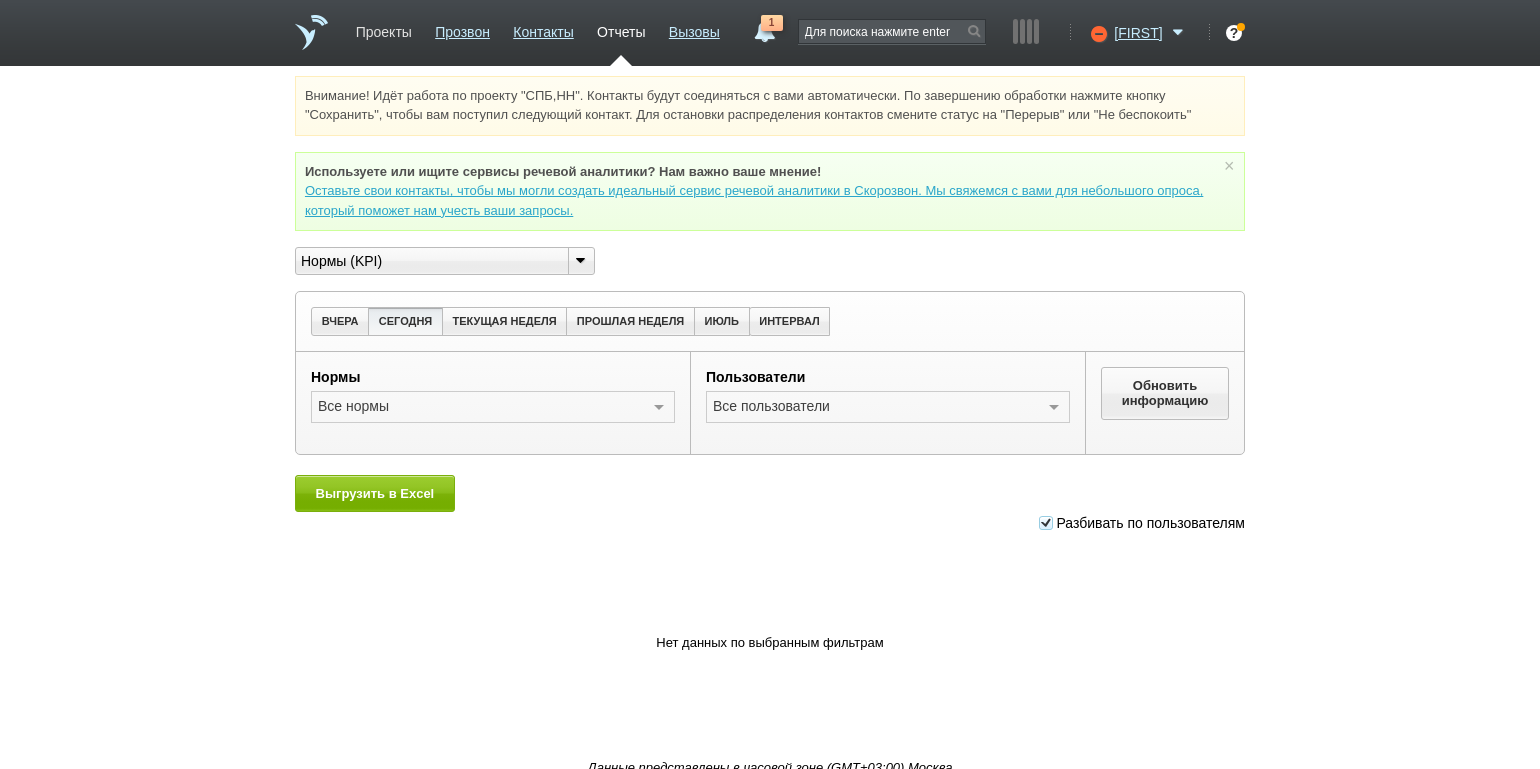 click on "Проекты" at bounding box center (384, 28) 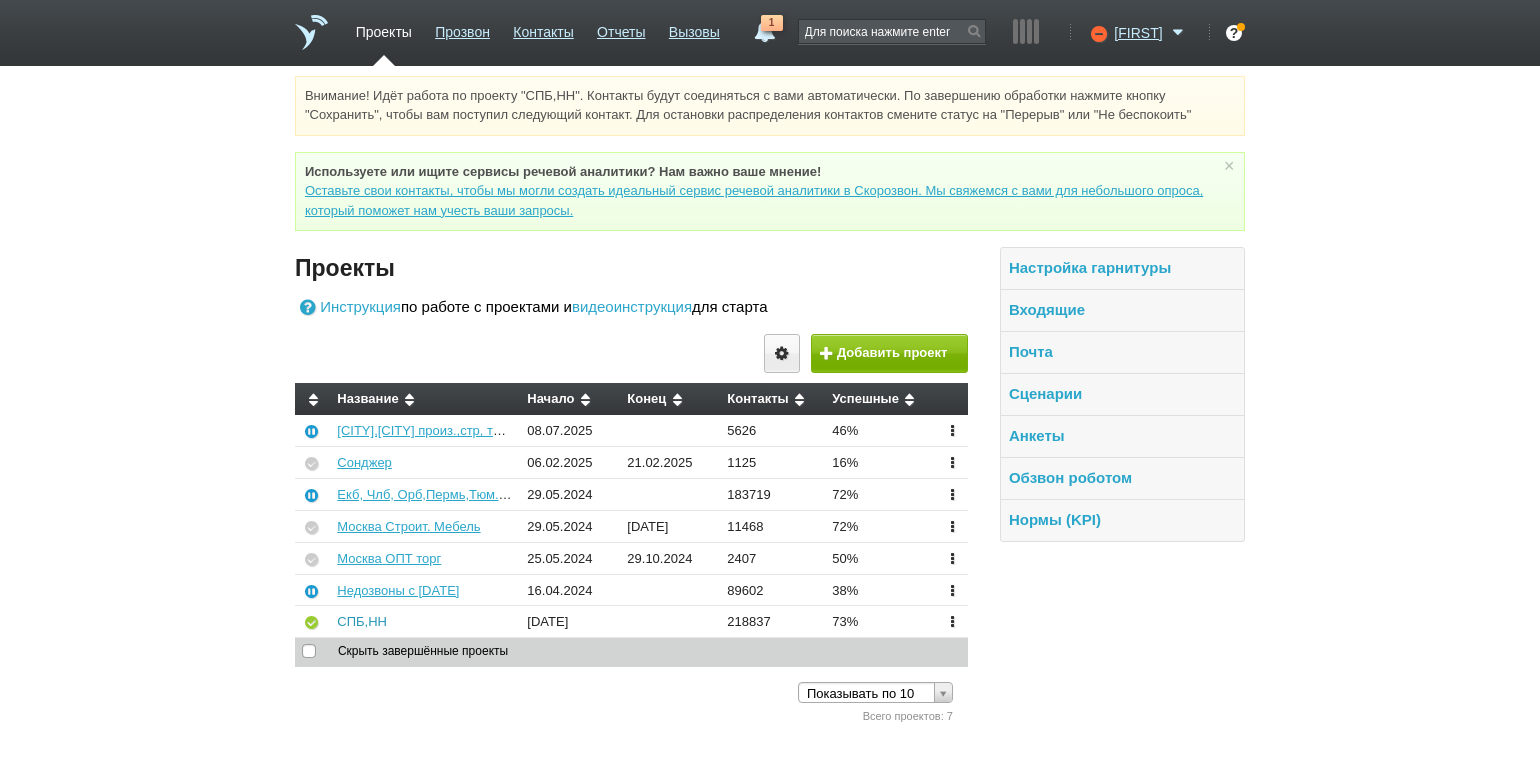 click on "СПБ,НН" at bounding box center [362, 621] 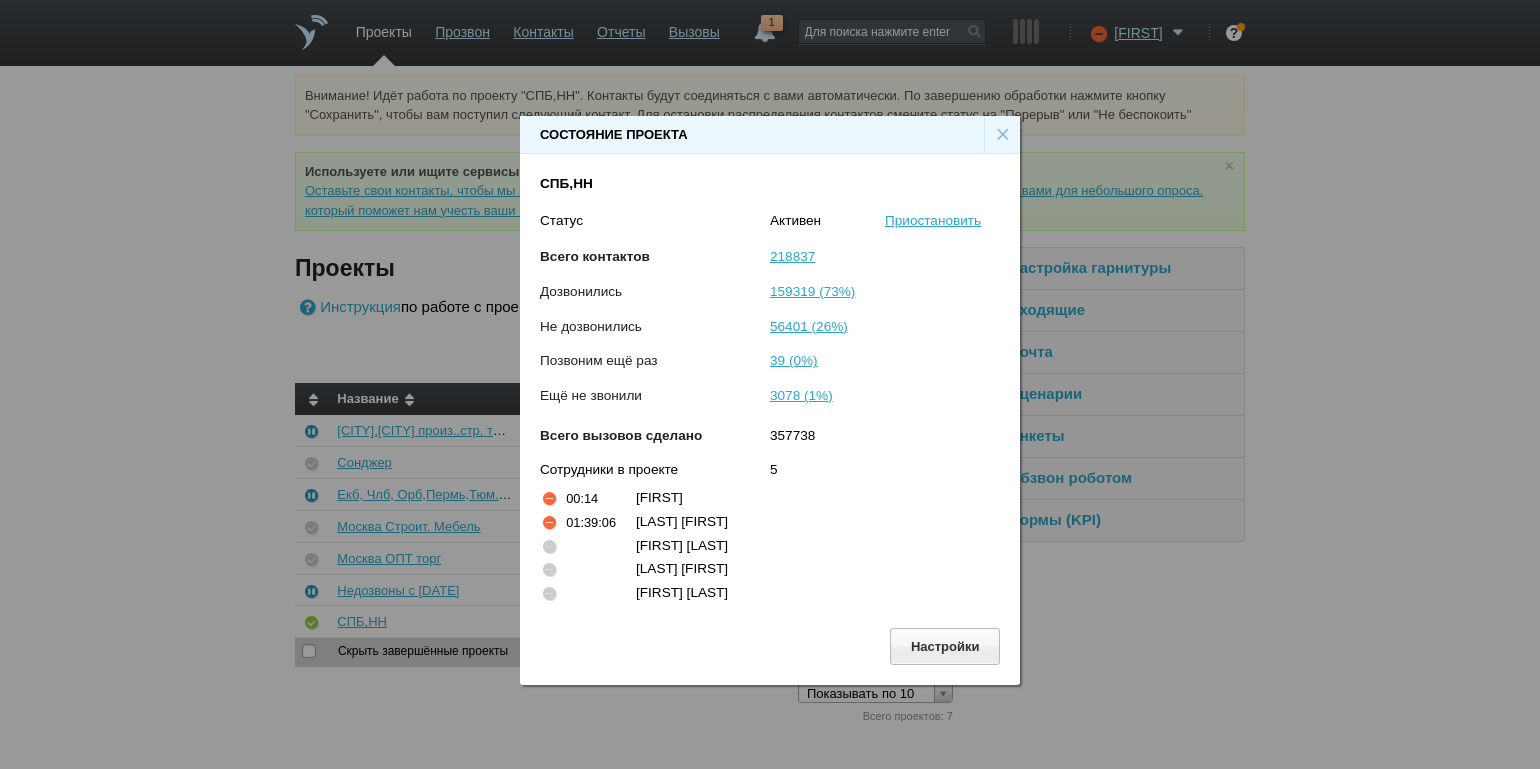 click on "×" at bounding box center (1002, 135) 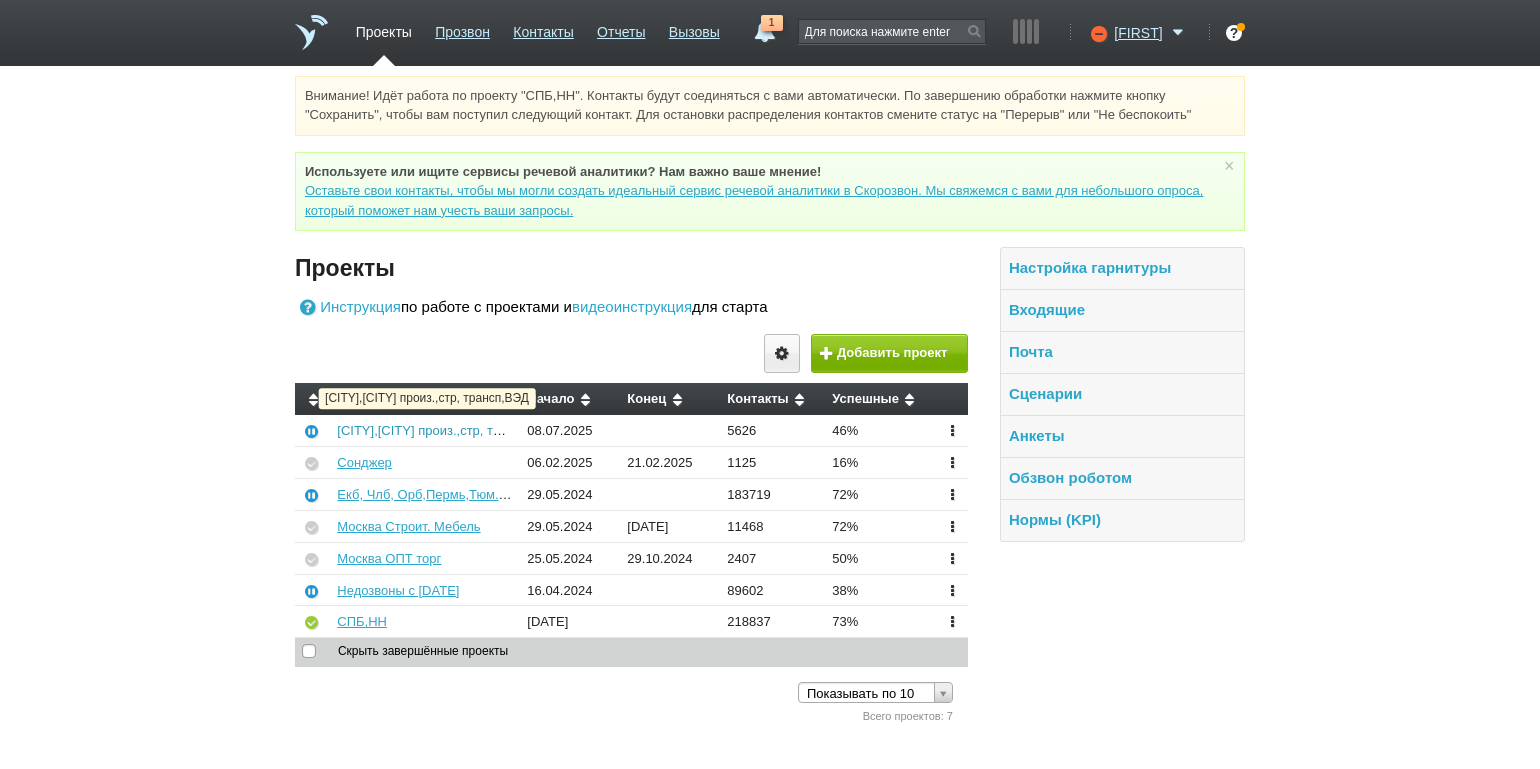 click on "[CITY],[CITY] произ.,стр, трансп,ВЭД" at bounding box center (447, 430) 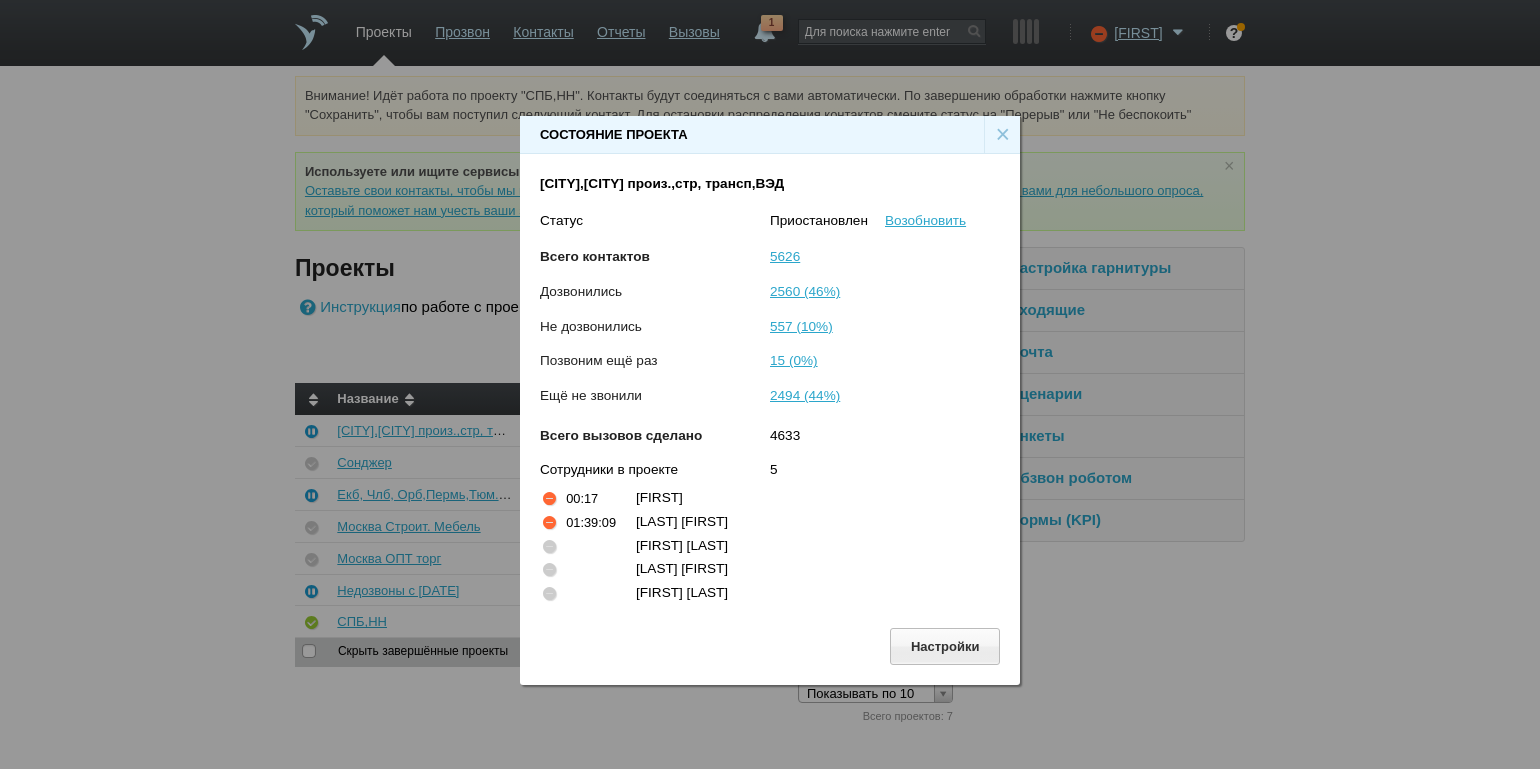 click on "×" at bounding box center (1002, 135) 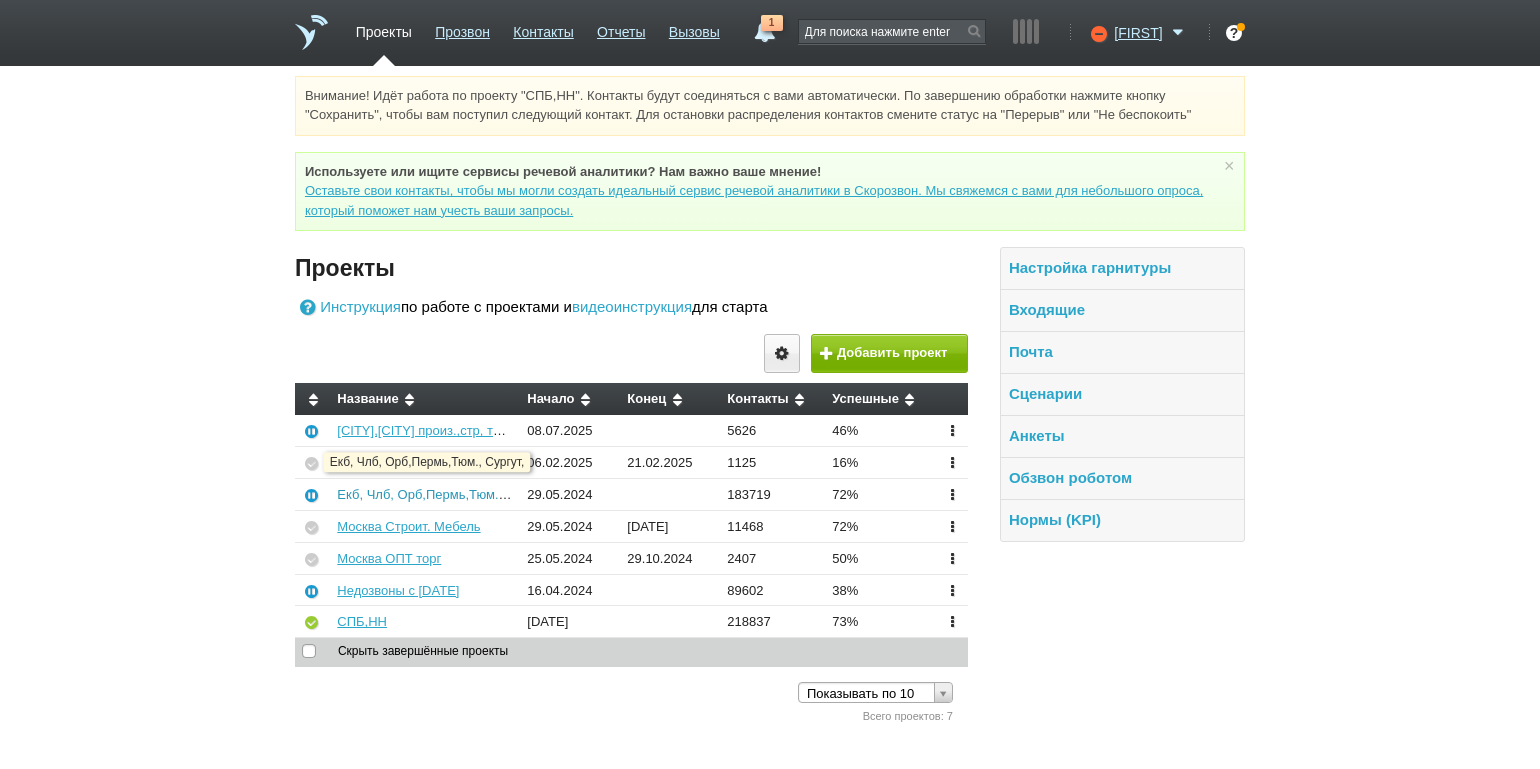 click on "Екб, Члб, Орб,Пермь,Тюм., Сургут," at bounding box center (442, 494) 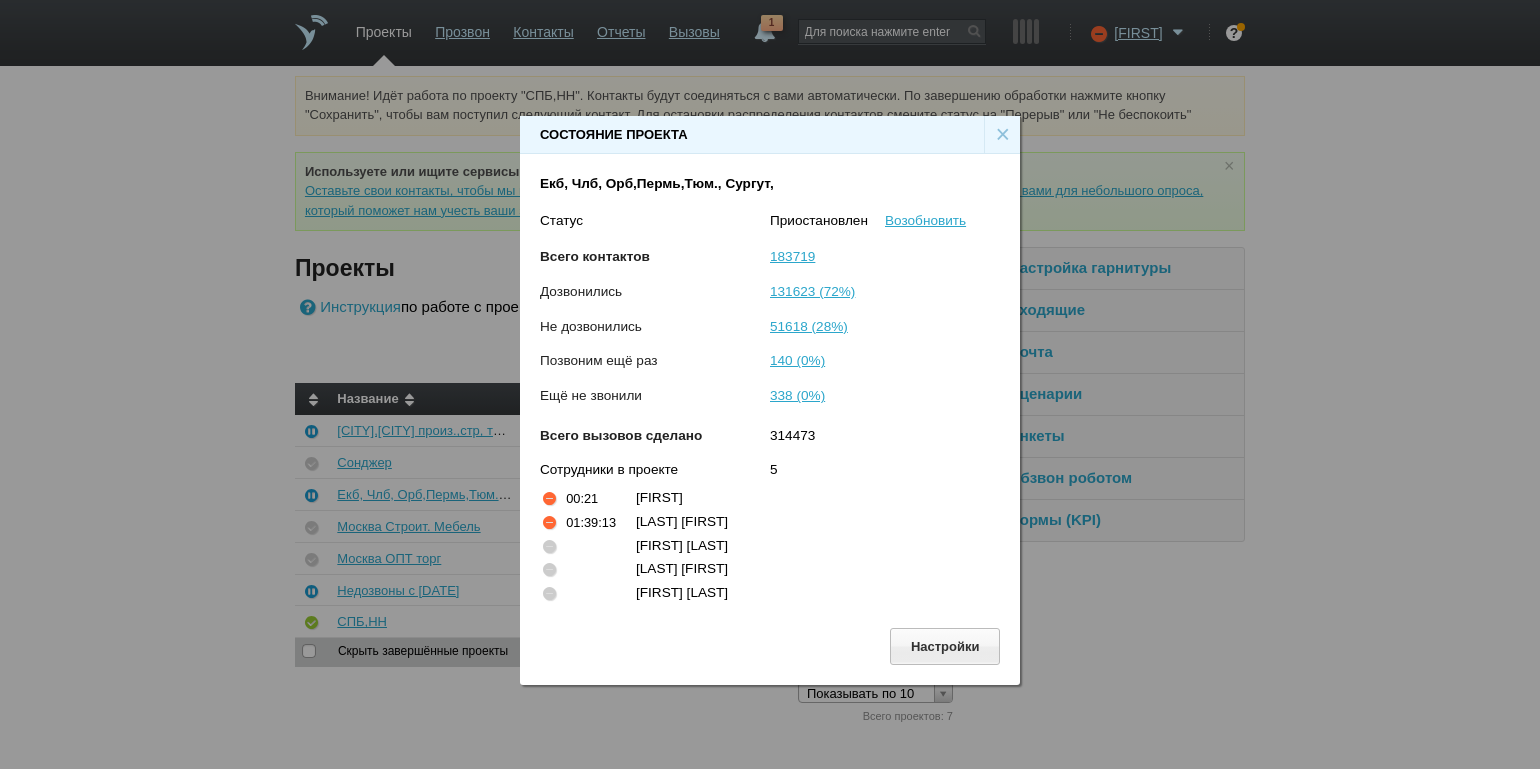 click on "×" at bounding box center (1002, 135) 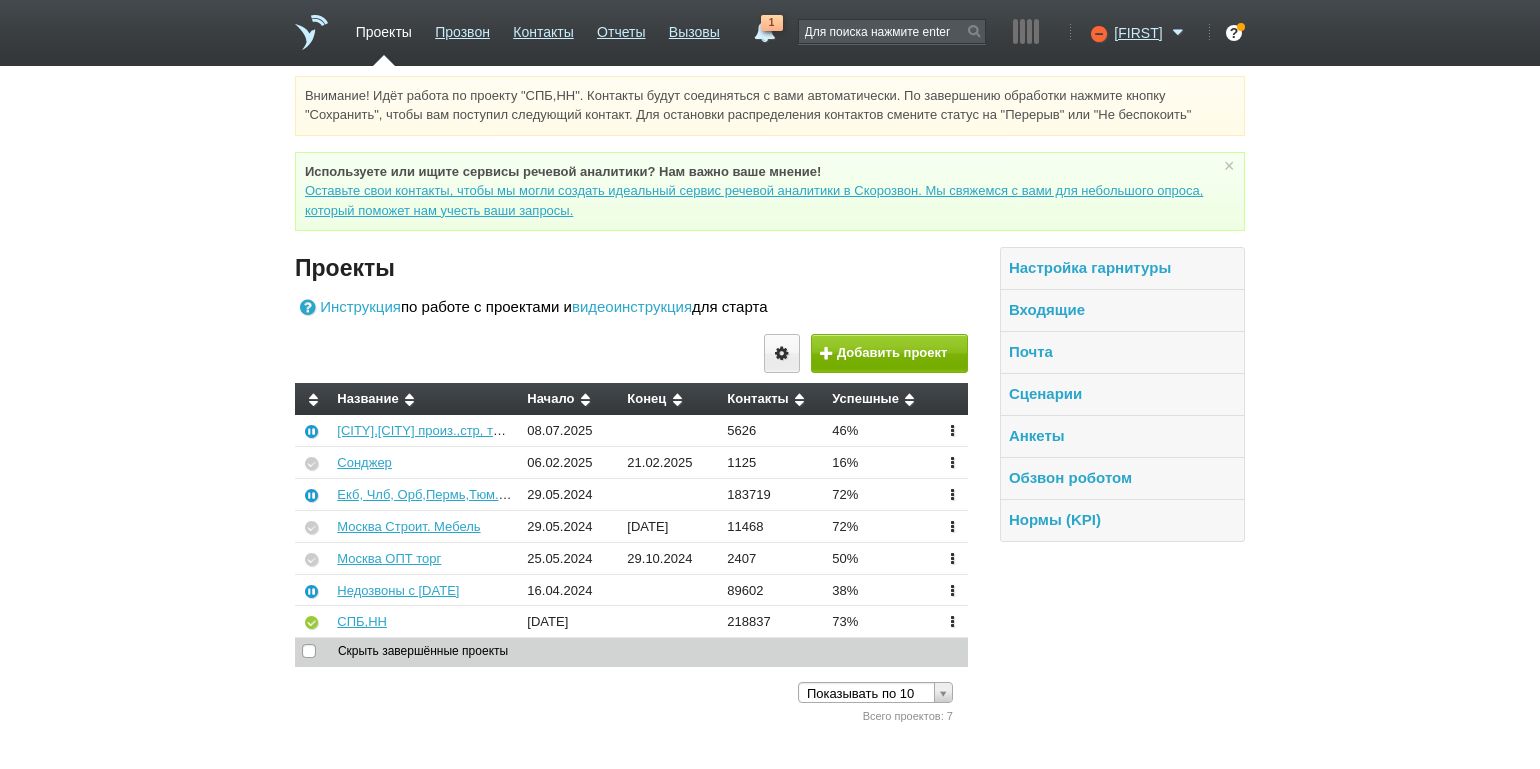 click on "Внимание! Идёт работа по проекту "СПБ,НН". Контакты будут соединяться с вами автоматически. По завершению обработки нажмите кнопку "Сохранить", чтобы вам поступил следующий контакт. Для остановки распределения контактов смените статус на "Перерыв" или "Не беспокоить"
Используете или ищите cервисы речевой аналитики? Нам важно ваше мнение! Оставьте свои контакты, чтобы мы могли создать идеальный сервис речевой аналитики в Скорозвон. Мы свяжемся с вами для небольшого опроса, который поможет нам учесть ваши запросы.
×" at bounding box center (770, 401) 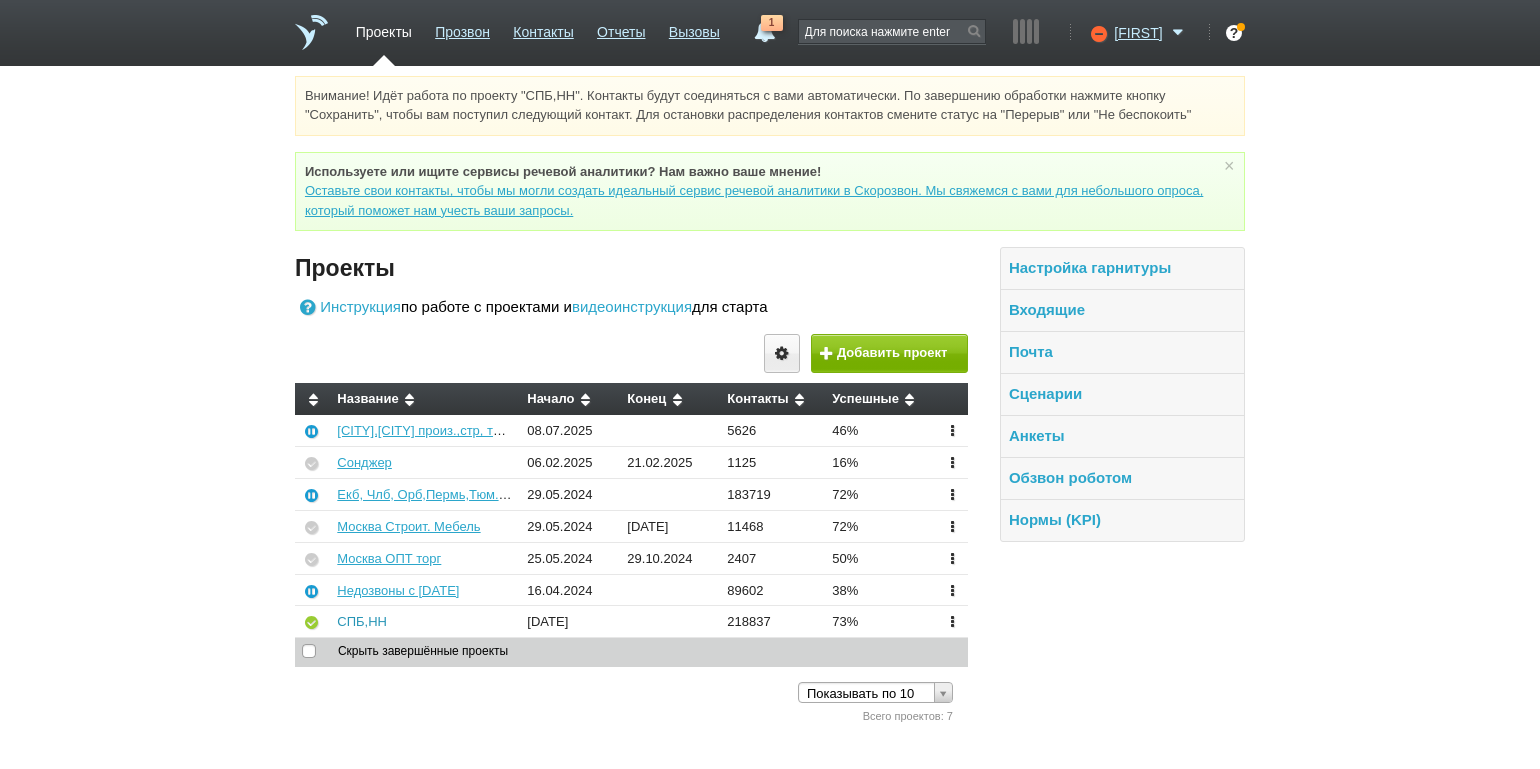 click on "СПБ,НН" at bounding box center (362, 621) 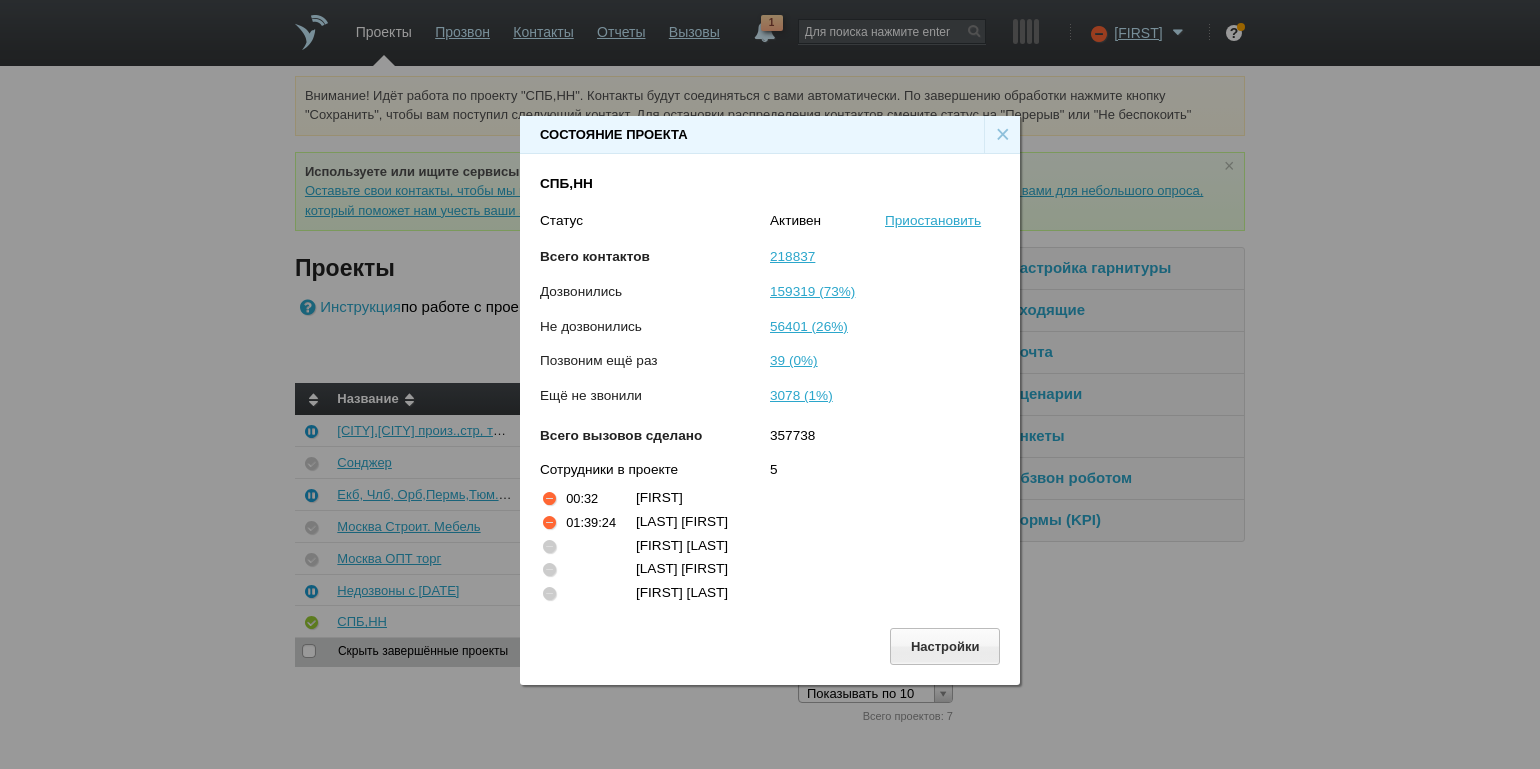 click on "×" at bounding box center [1002, 135] 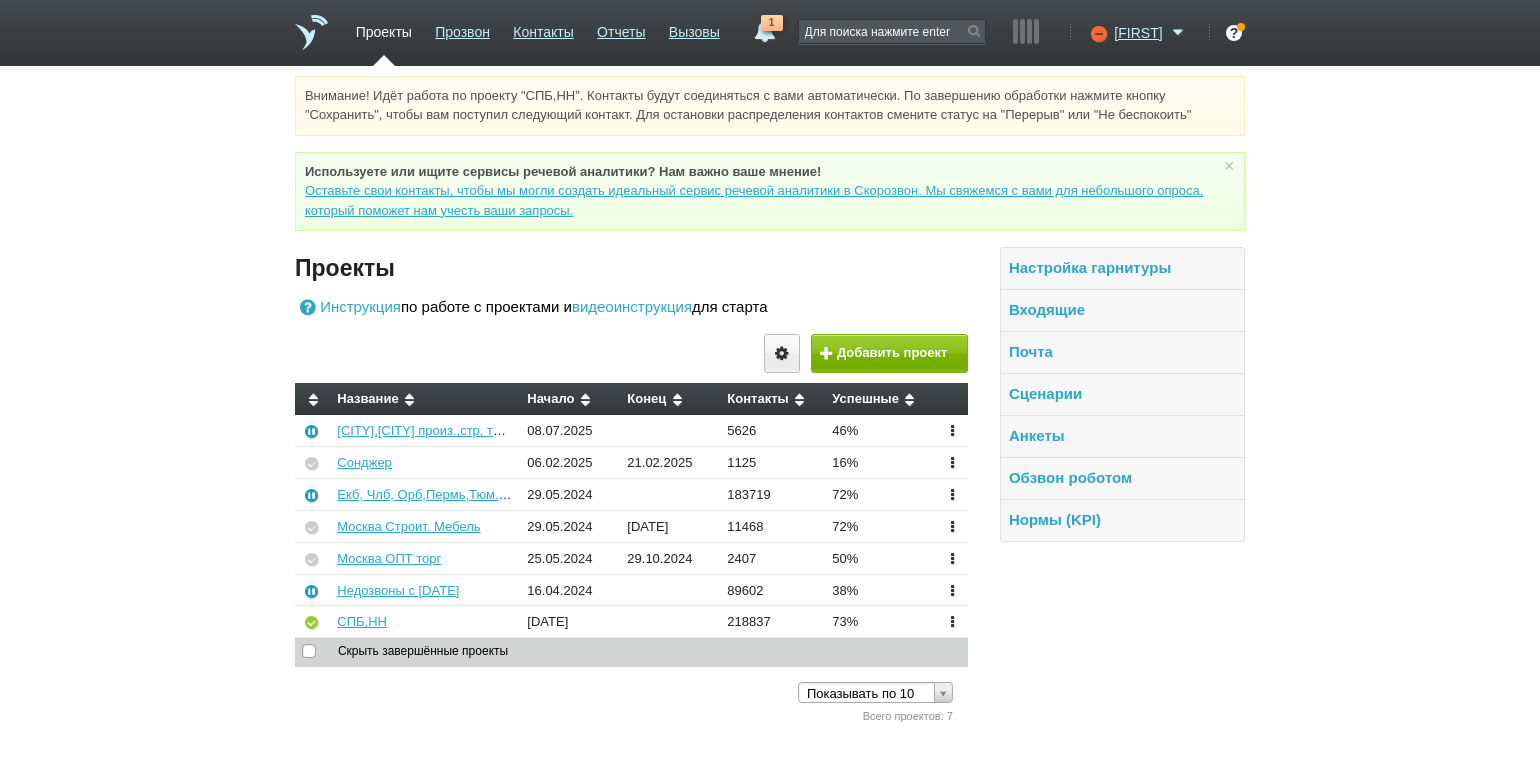click on "1" at bounding box center [765, 27] 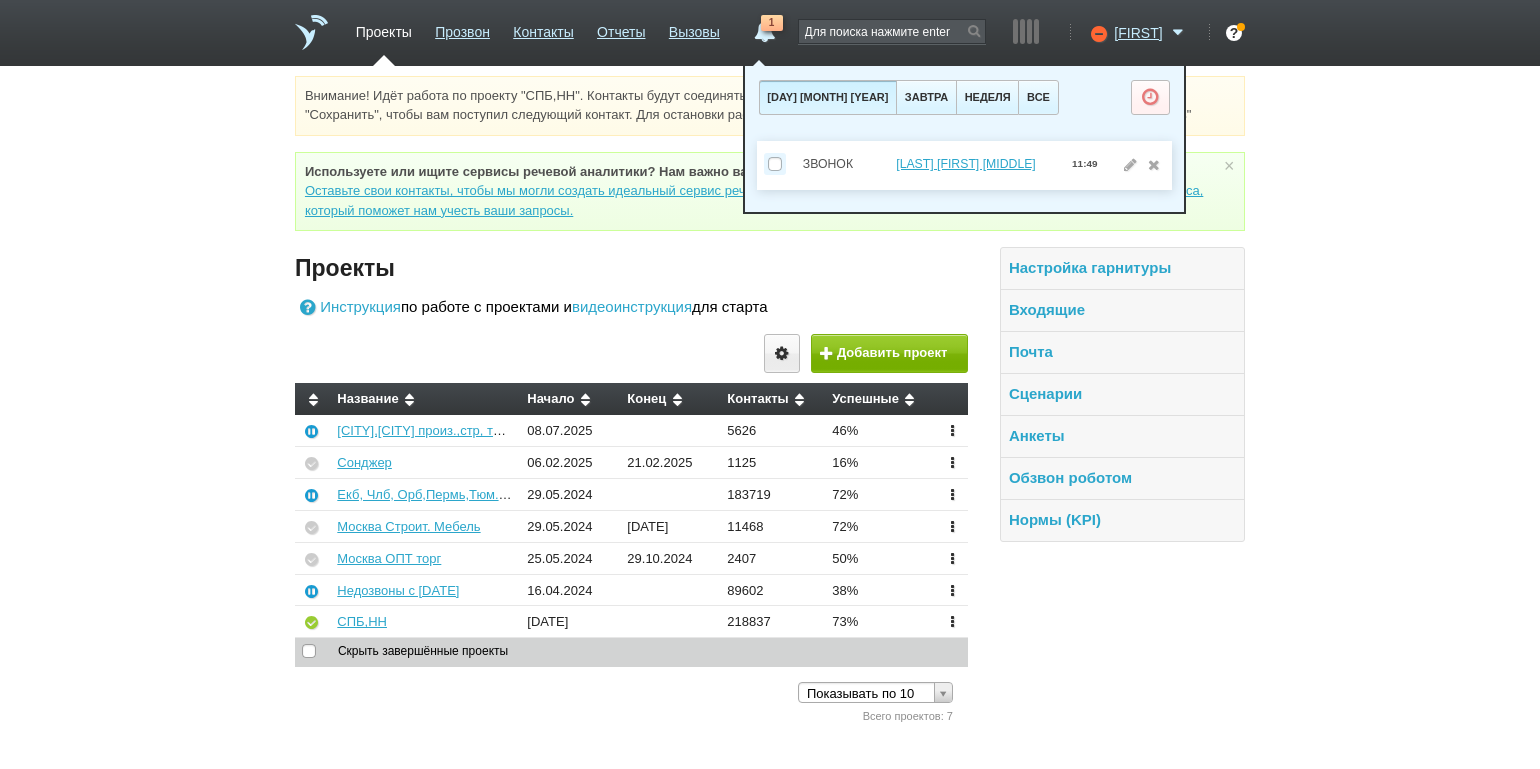 click on "Внимание! Идёт работа по проекту "СПБ,НН". Контакты будут соединяться с вами автоматически. По завершению обработки нажмите кнопку "Сохранить", чтобы вам поступил следующий контакт. Для остановки распределения контактов смените статус на "Перерыв" или "Не беспокоить"
Используете или ищите cервисы речевой аналитики? Нам важно ваше мнение! Оставьте свои контакты, чтобы мы могли создать идеальный сервис речевой аналитики в Скорозвон. Мы свяжемся с вами для небольшого опроса, который поможет нам учесть ваши запросы.
×" at bounding box center (770, 401) 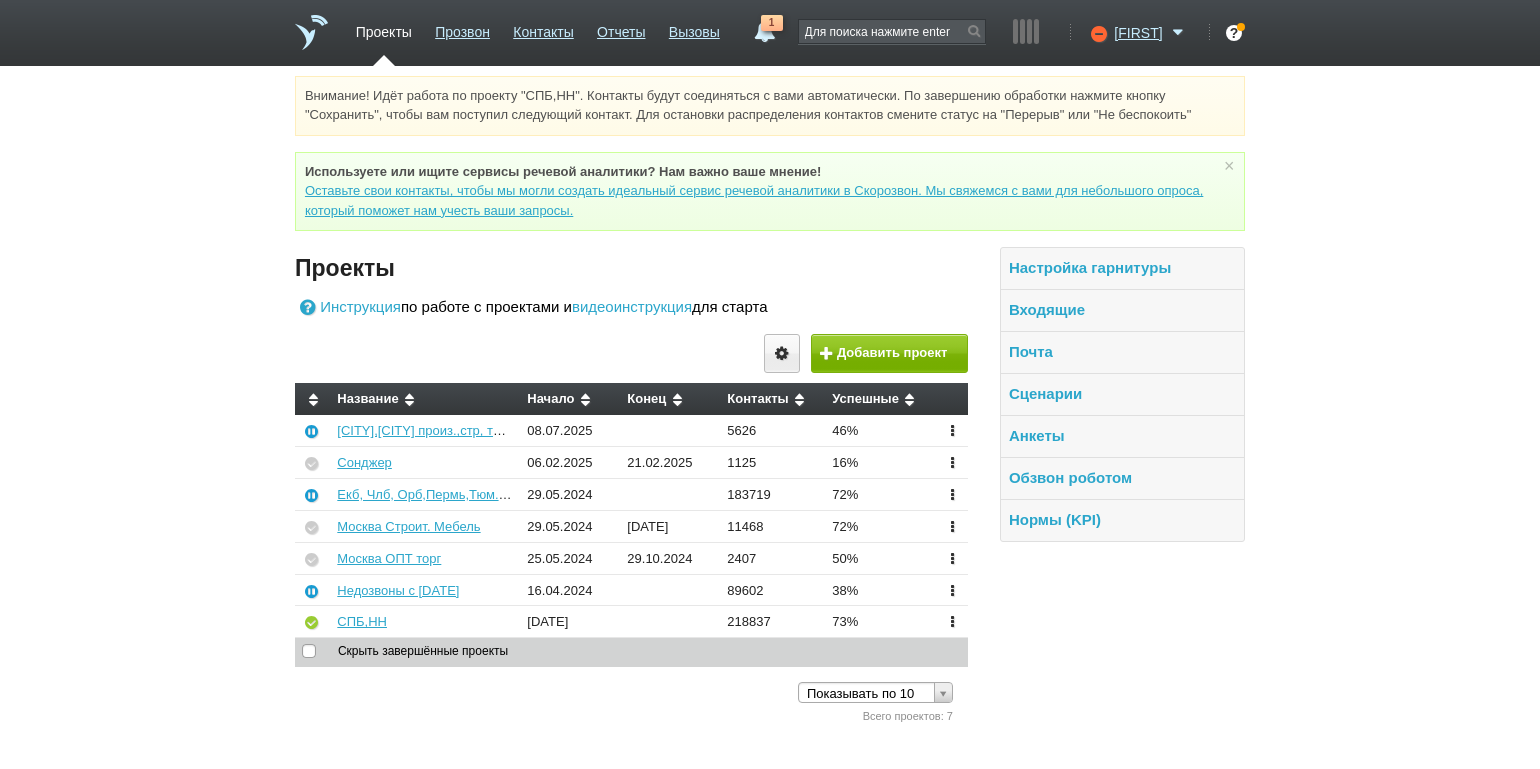 click on "Внимание! Идёт работа по проекту "СПБ,НН". Контакты будут соединяться с вами автоматически. По завершению обработки нажмите кнопку "Сохранить", чтобы вам поступил следующий контакт. Для остановки распределения контактов смените статус на "Перерыв" или "Не беспокоить"
Используете или ищите cервисы речевой аналитики? Нам важно ваше мнение! Оставьте свои контакты, чтобы мы могли создать идеальный сервис речевой аналитики в Скорозвон. Мы свяжемся с вами для небольшого опроса, который поможет нам учесть ваши запросы.
×" at bounding box center (770, 401) 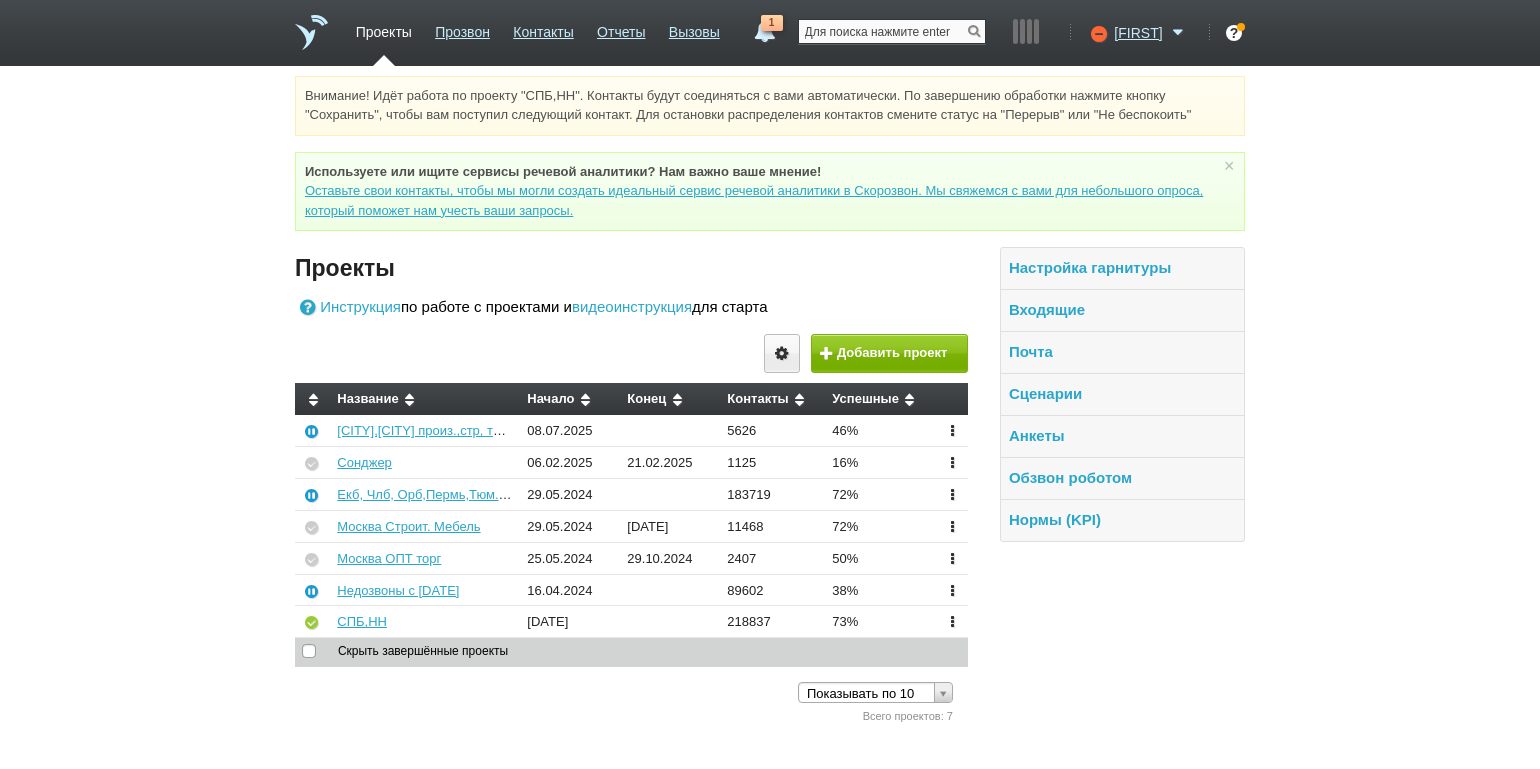 click at bounding box center (892, 31) 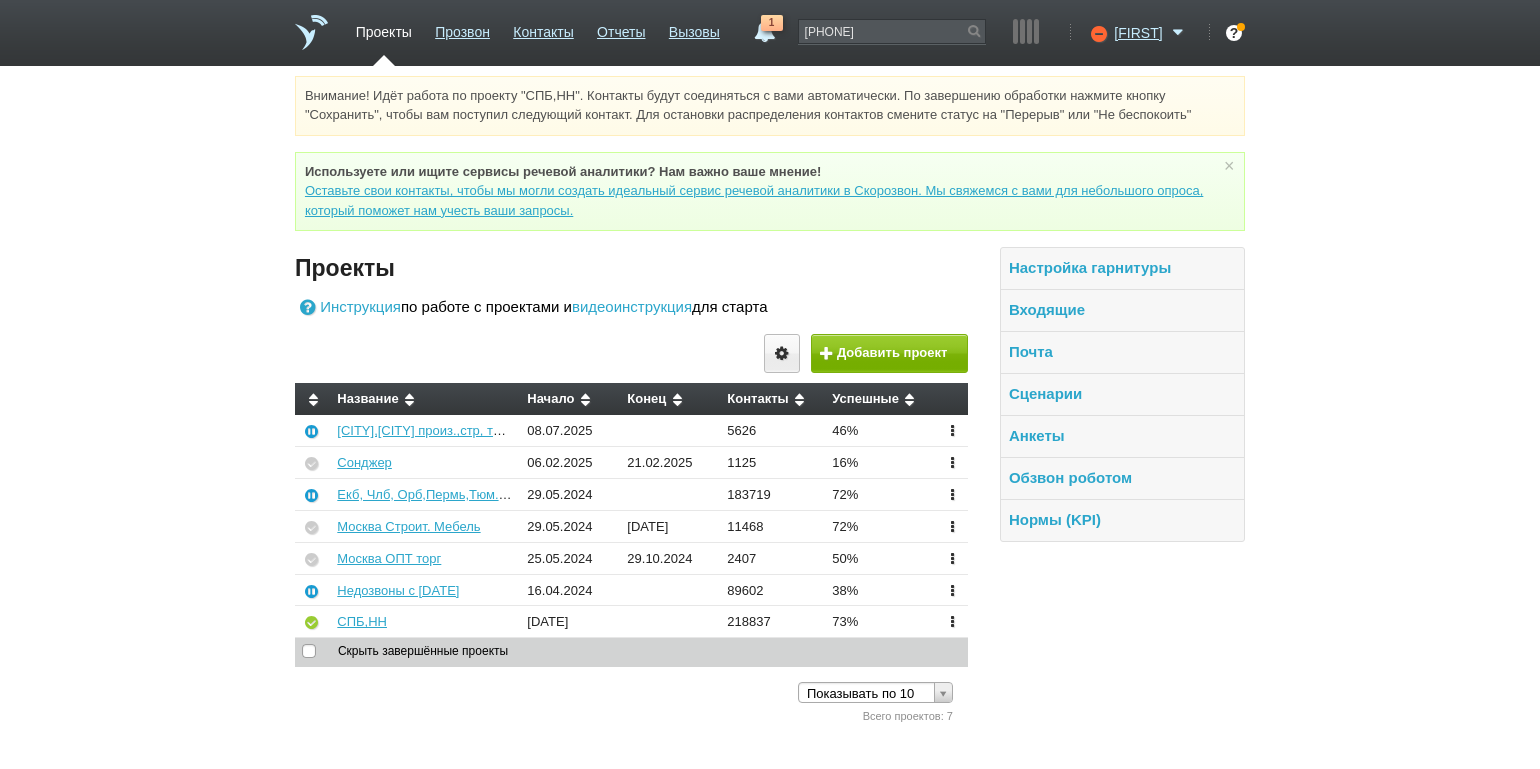 click at bounding box center [974, 31] 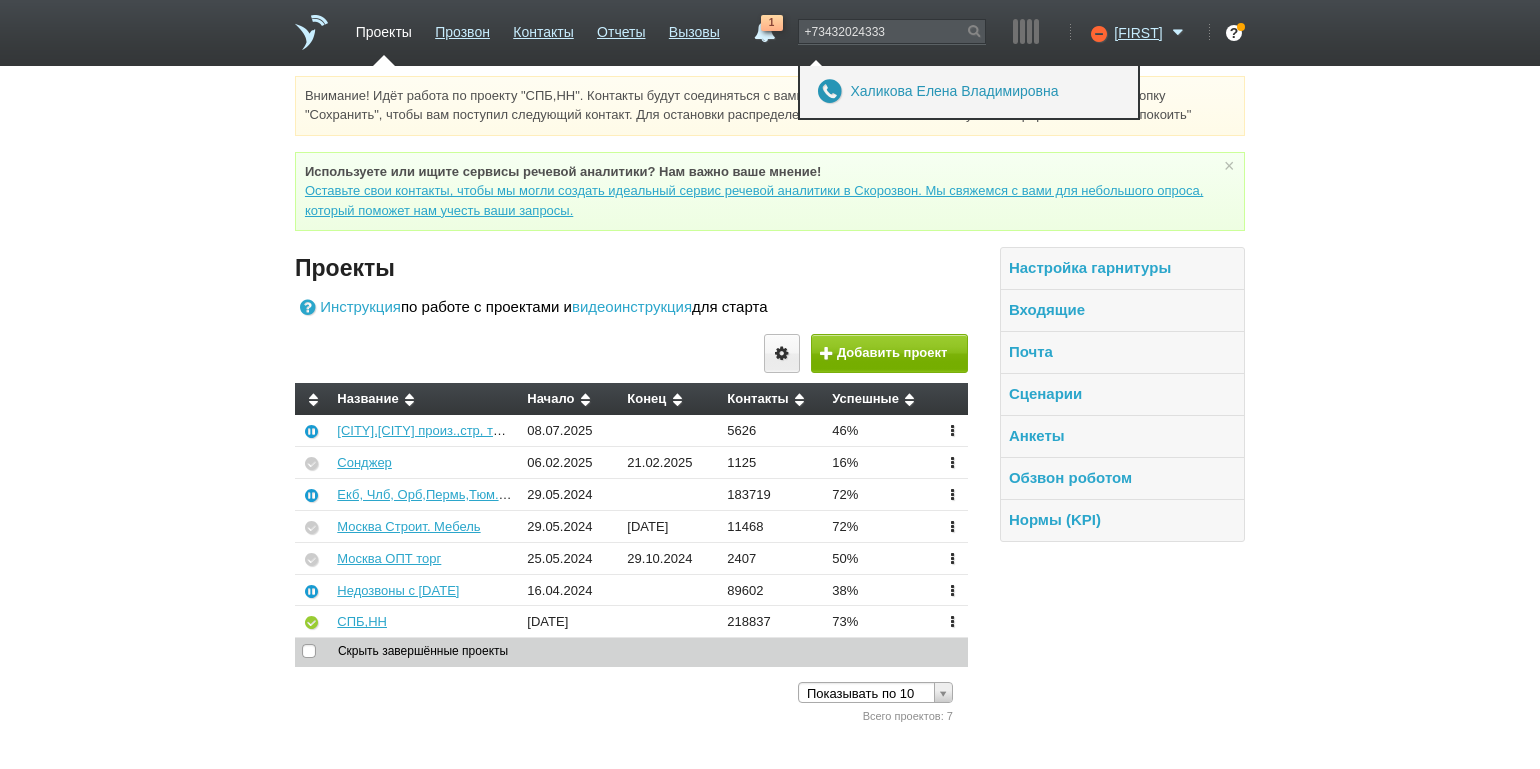 click on "Халикова Елена Владимировна" at bounding box center [954, 91] 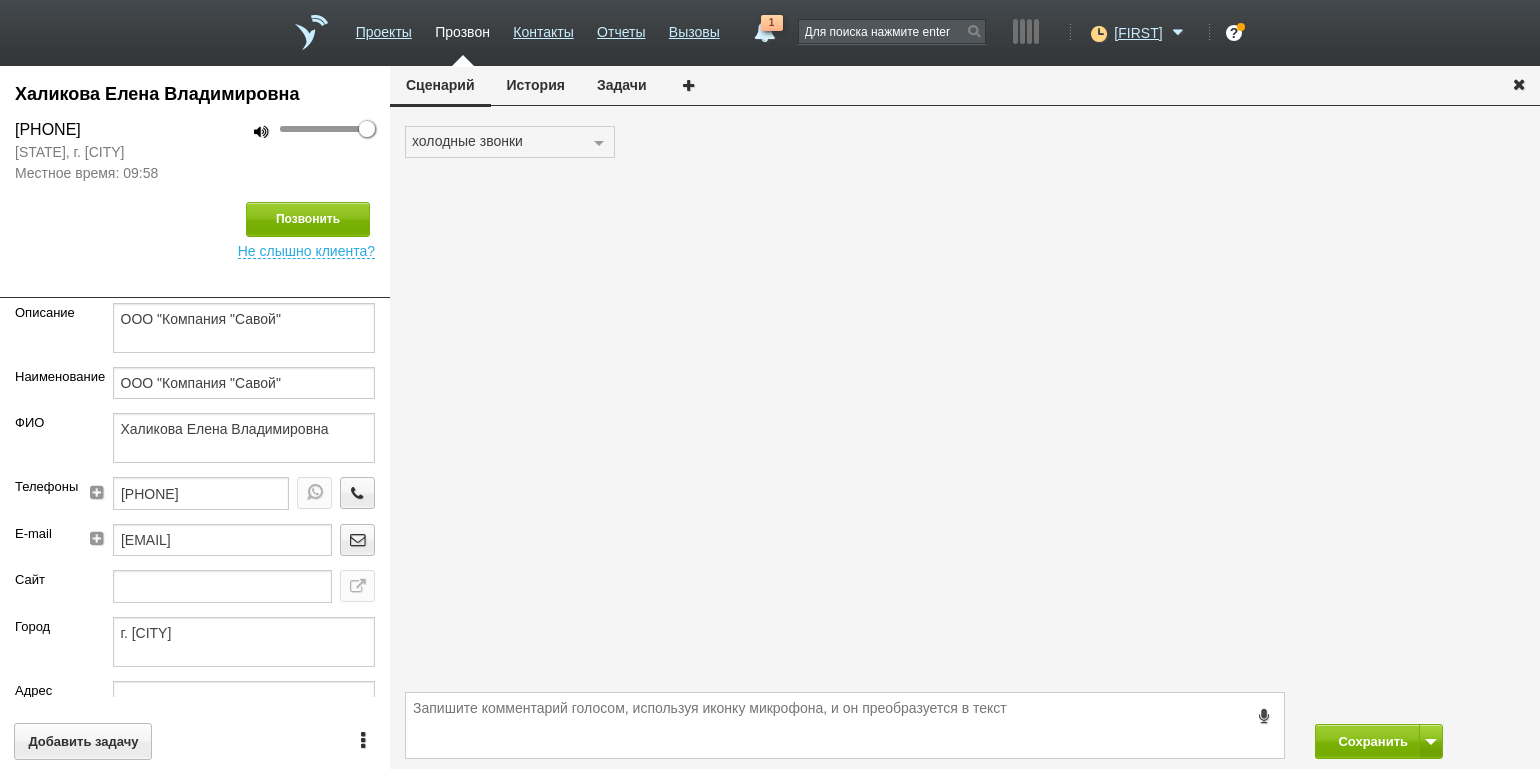 click on "История" at bounding box center (536, 85) 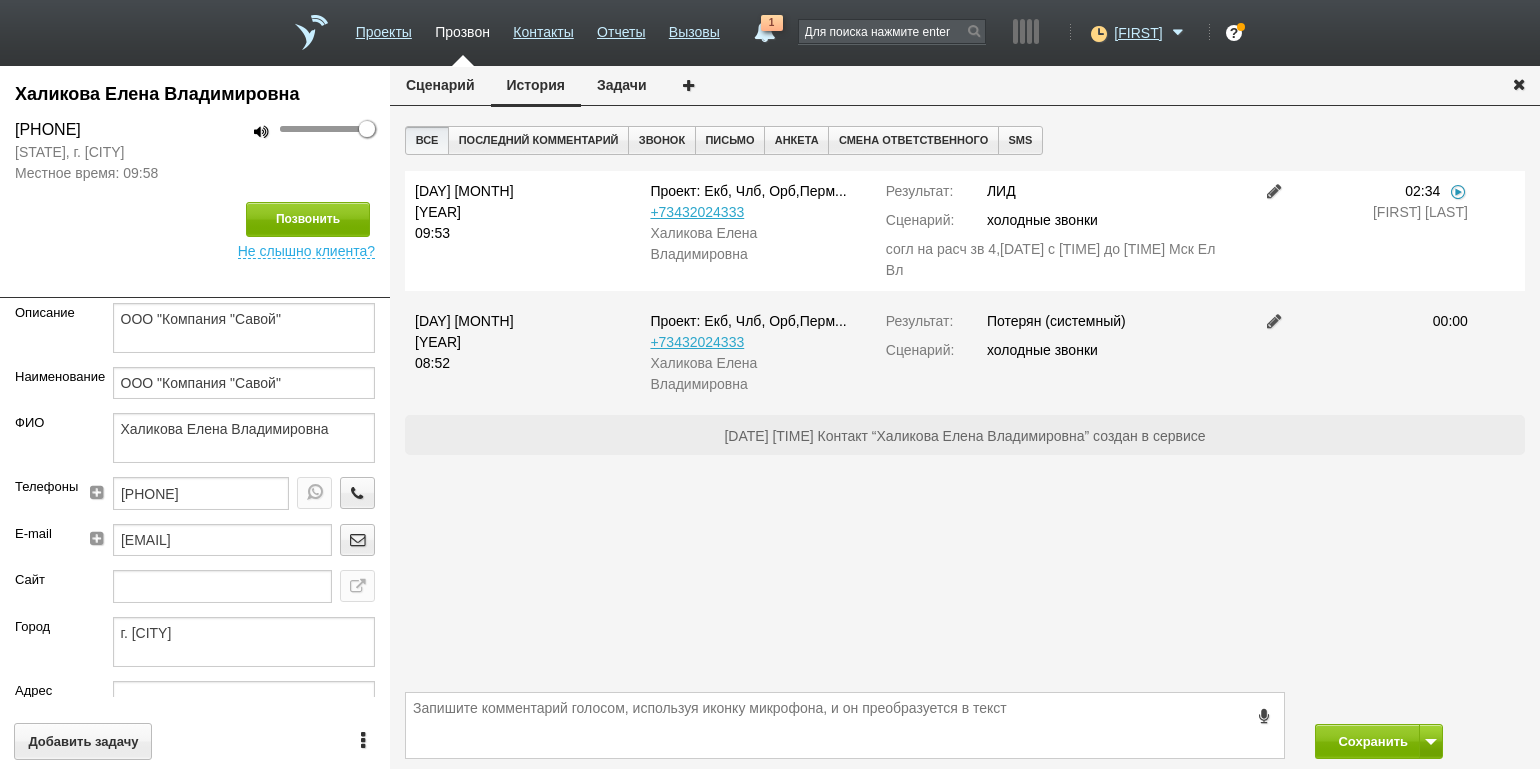 click at bounding box center (1458, 191) 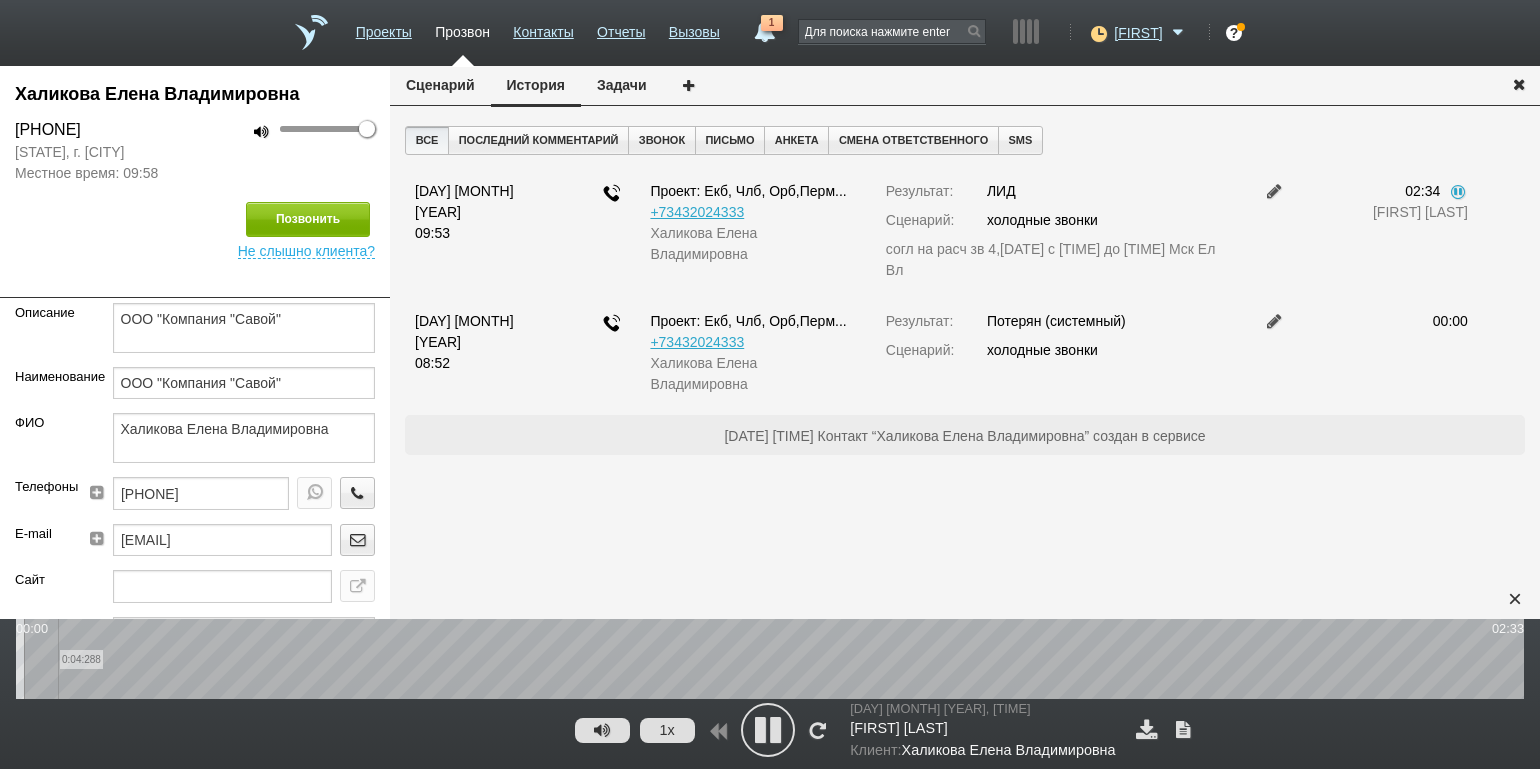 click on "0:04:288" at bounding box center [770, 659] 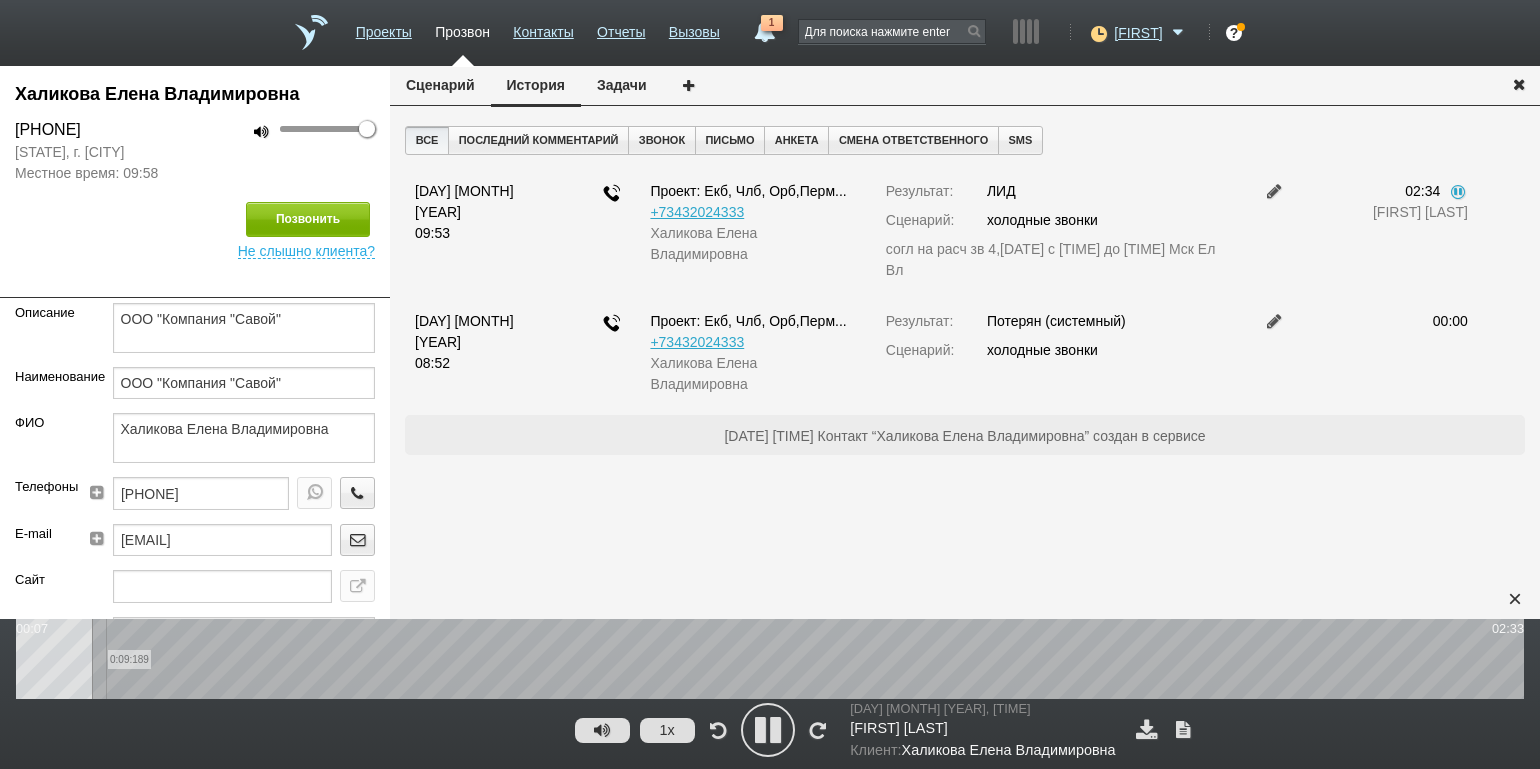 click on "0:09:189" at bounding box center (770, 659) 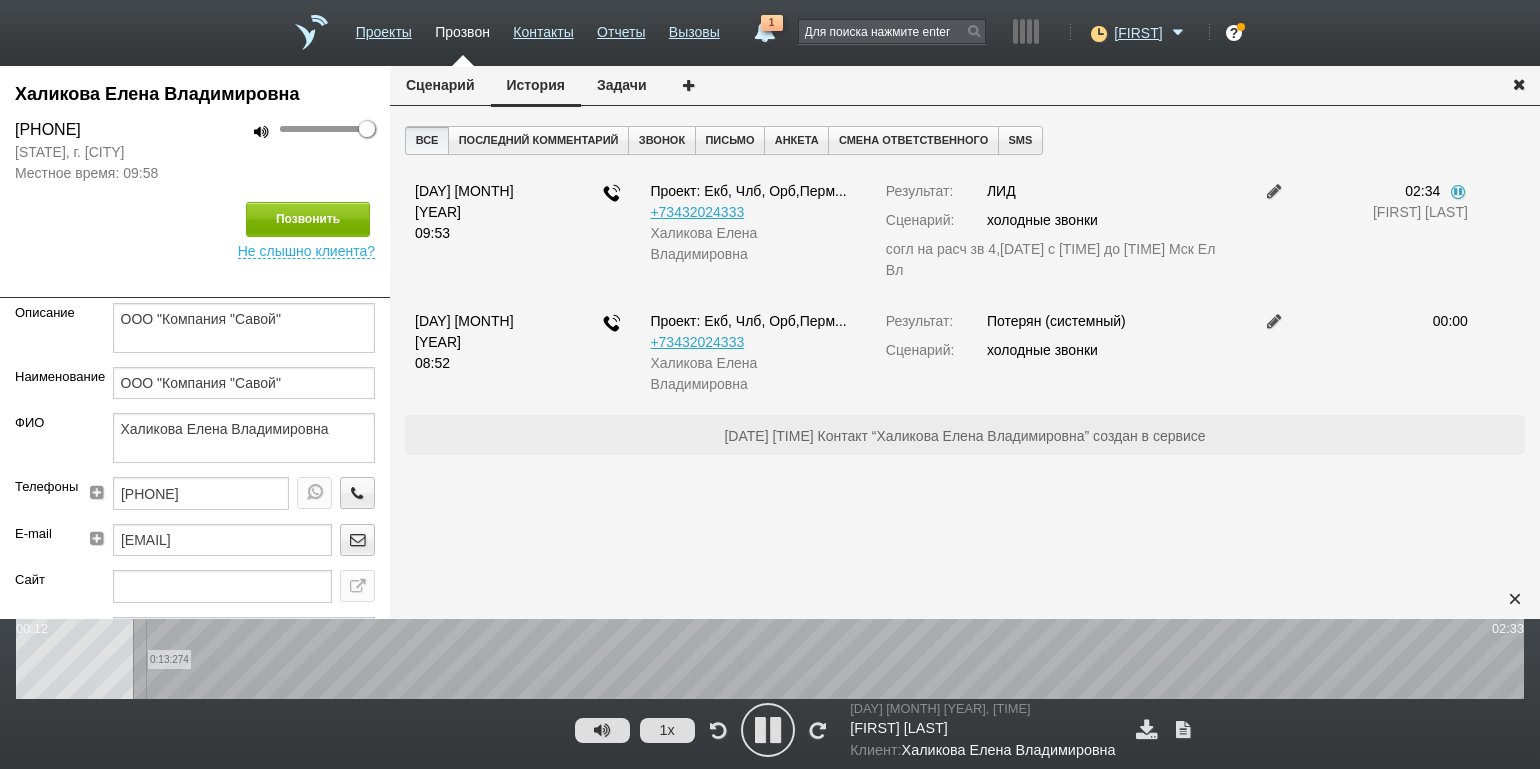click on "0:13:274" at bounding box center [770, 659] 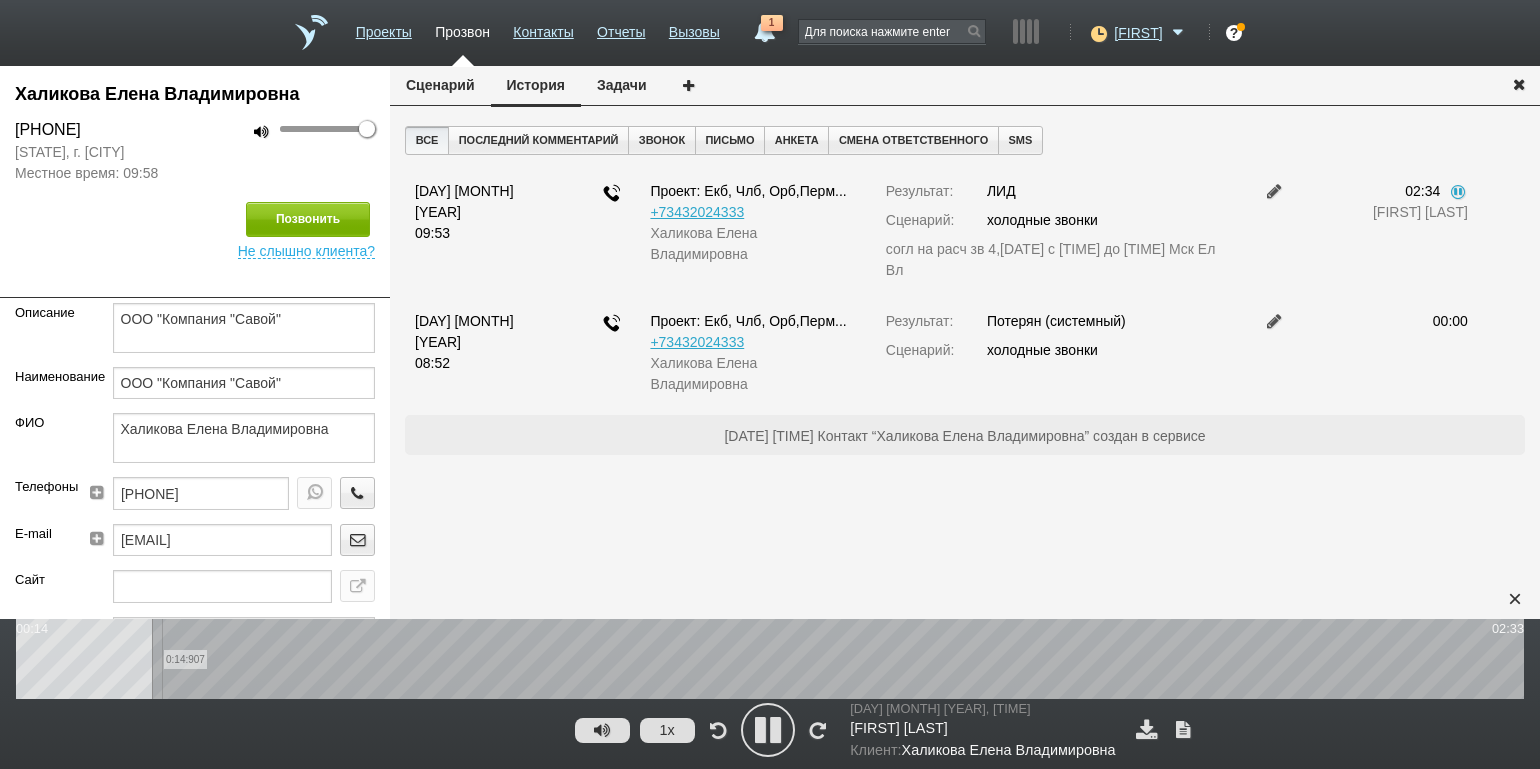 click on "0:14:907" at bounding box center (770, 659) 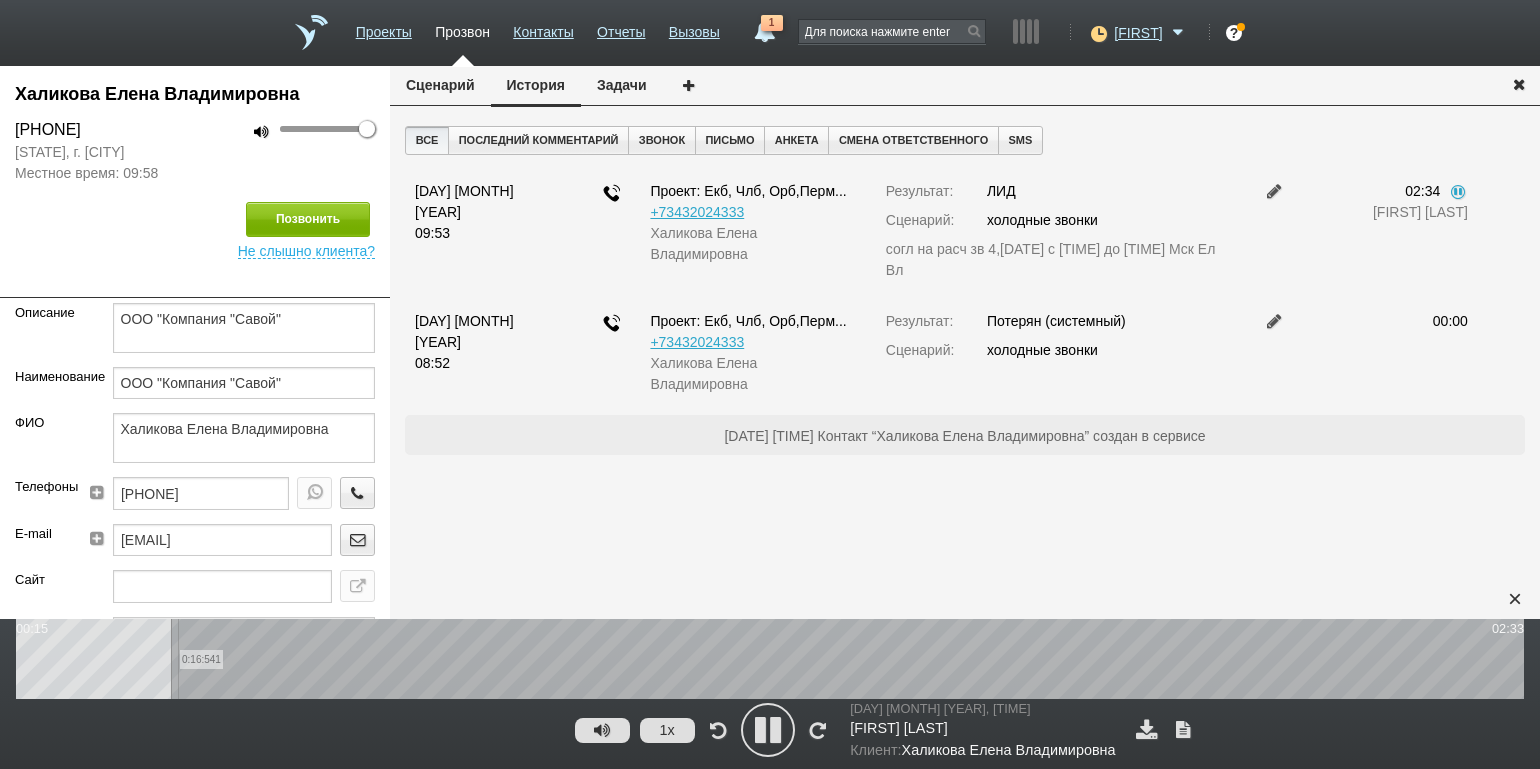 click on "0:16:541" at bounding box center (770, 659) 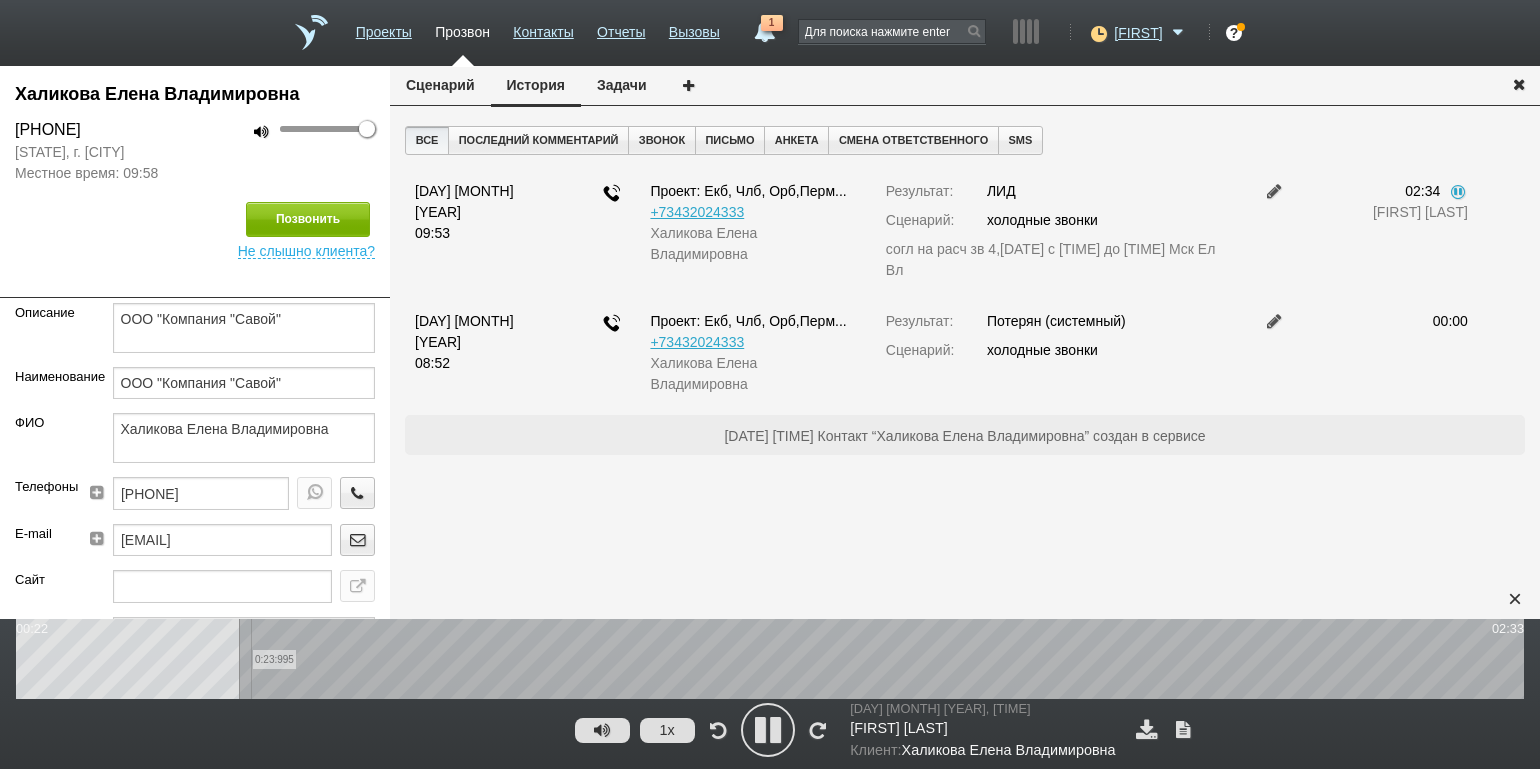 click on "0:23:995" at bounding box center (770, 659) 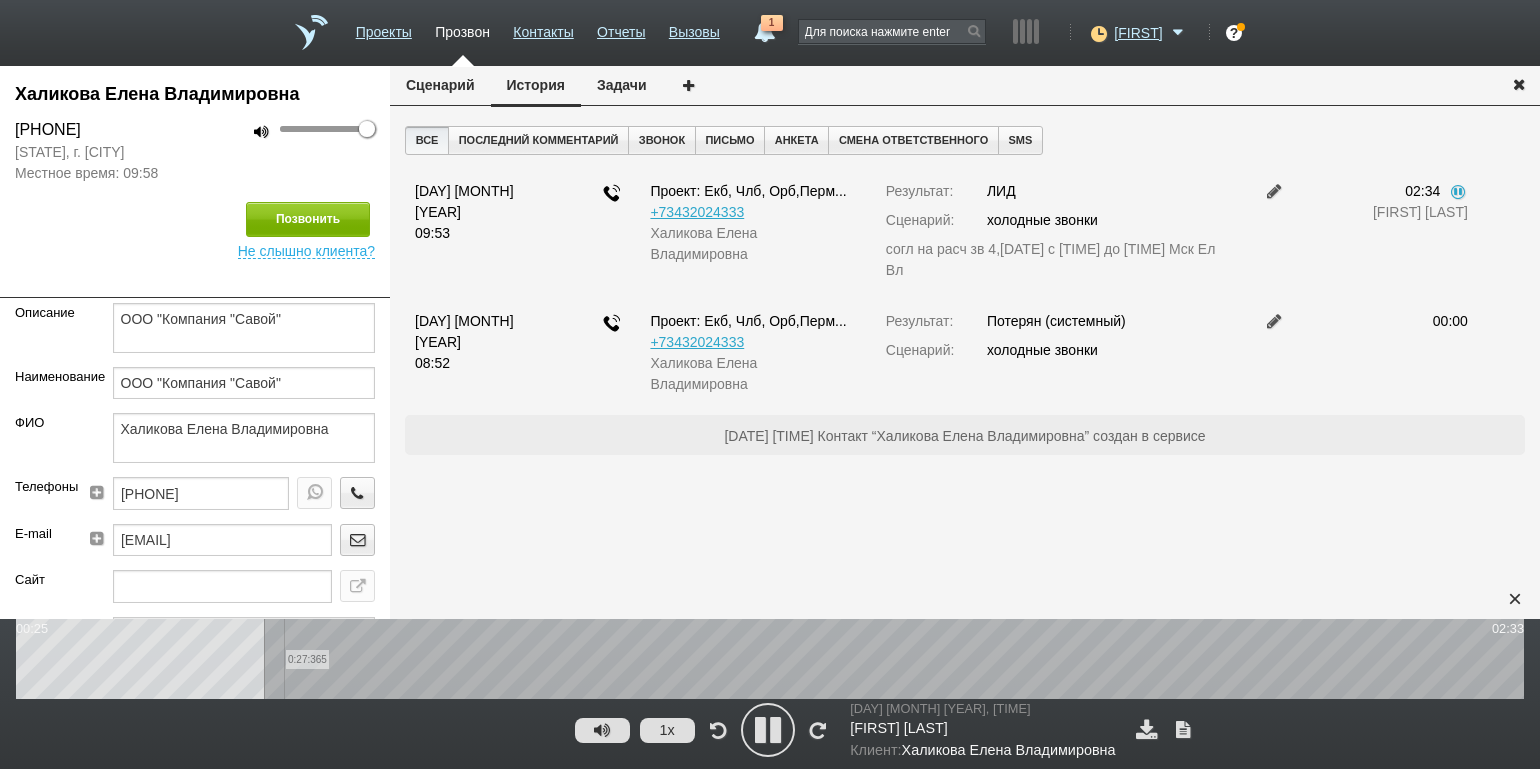 click on "0:27:365" at bounding box center [770, 659] 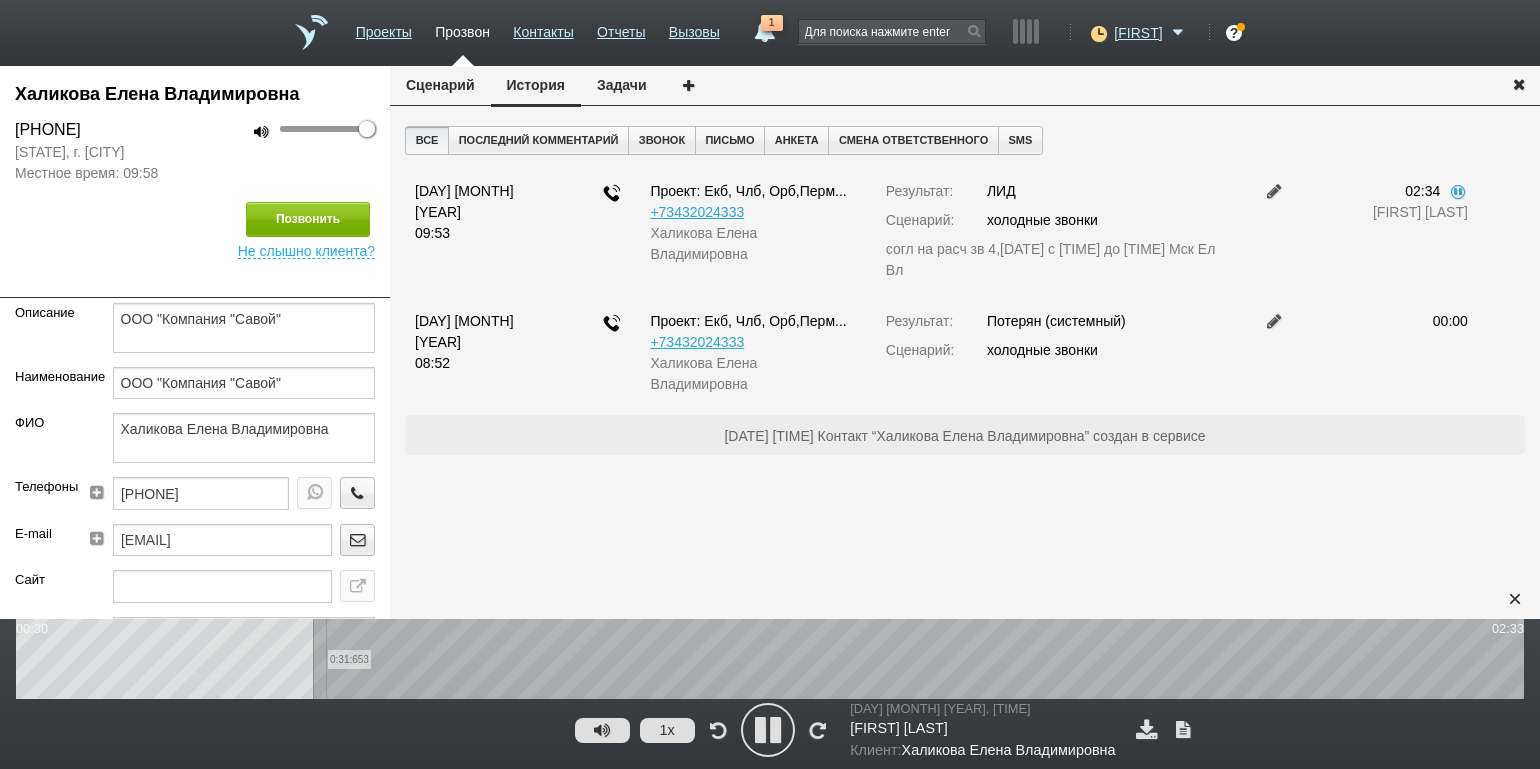 click on "0:31:653" at bounding box center (770, 659) 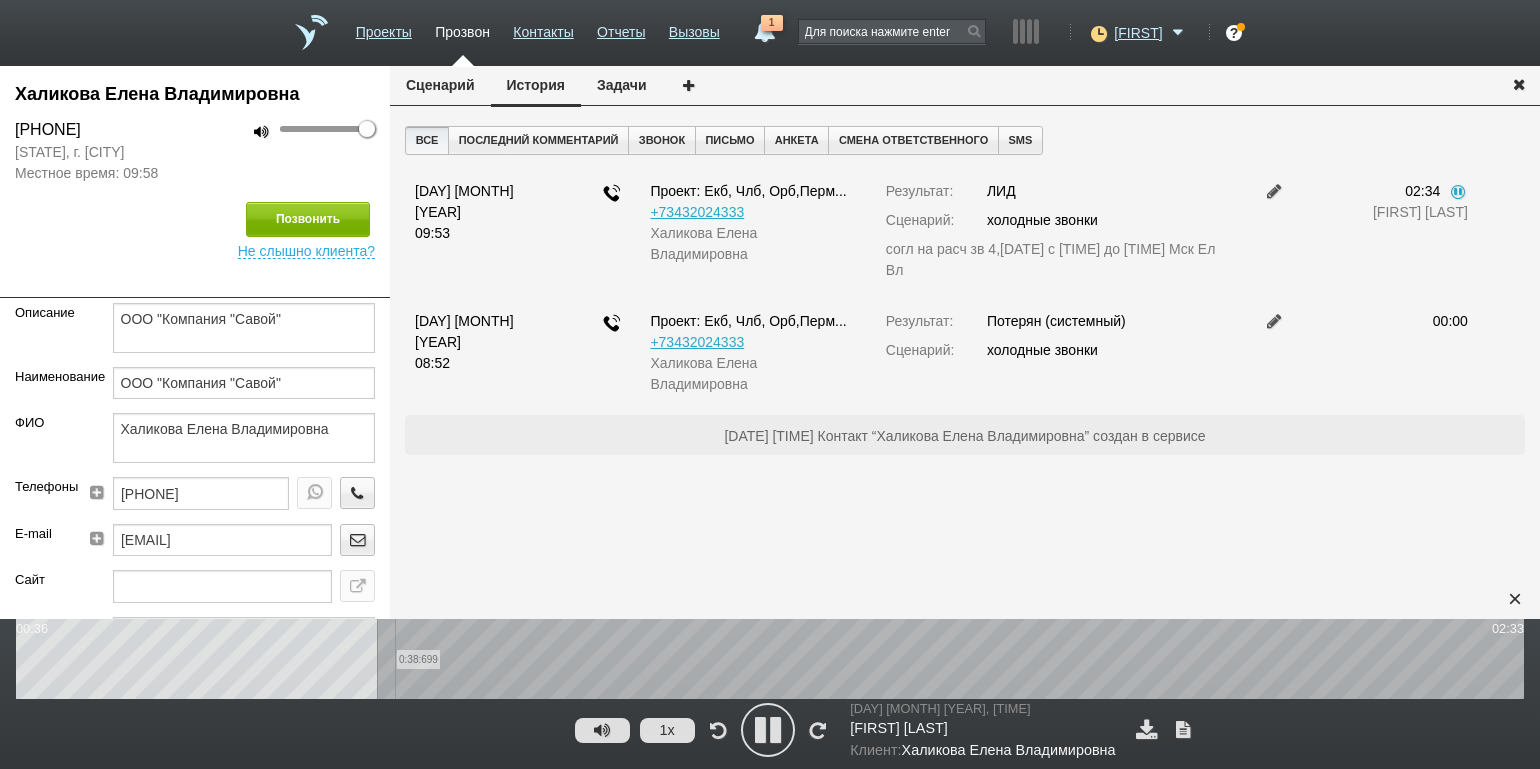 click on "0:38:699" at bounding box center [770, 659] 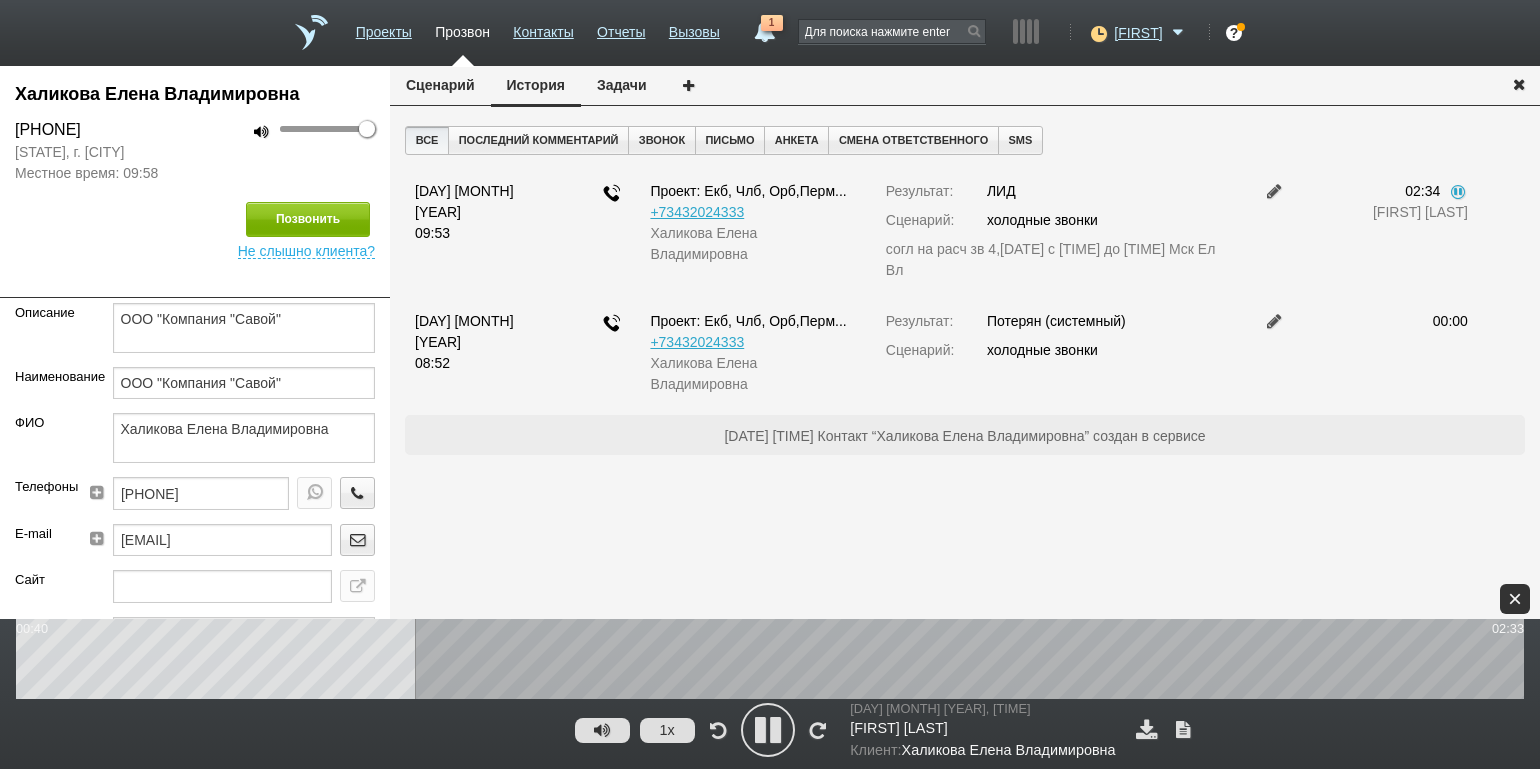 click on "×" at bounding box center [1515, 599] 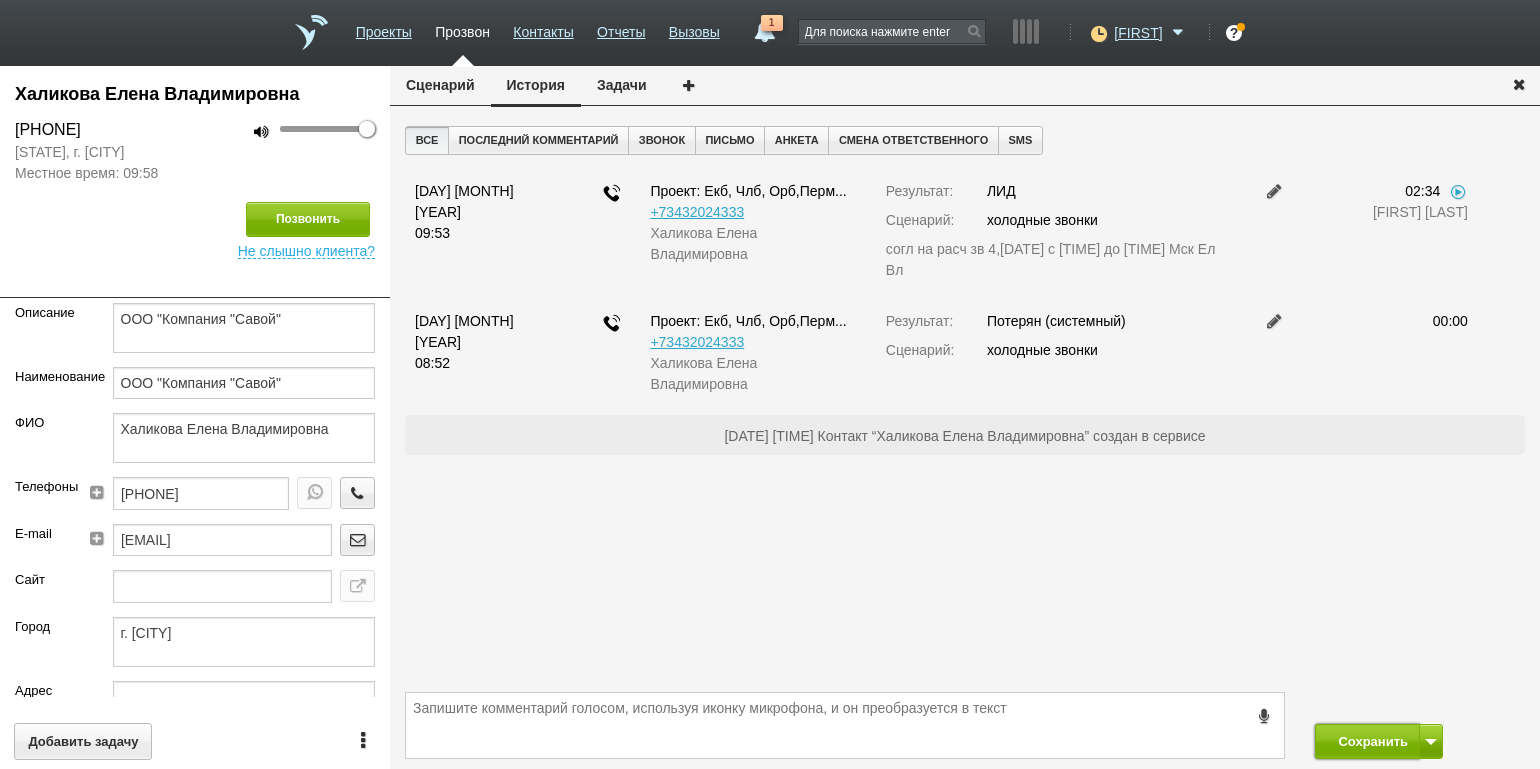 drag, startPoint x: 1358, startPoint y: 740, endPoint x: 1277, endPoint y: 681, distance: 100.20978 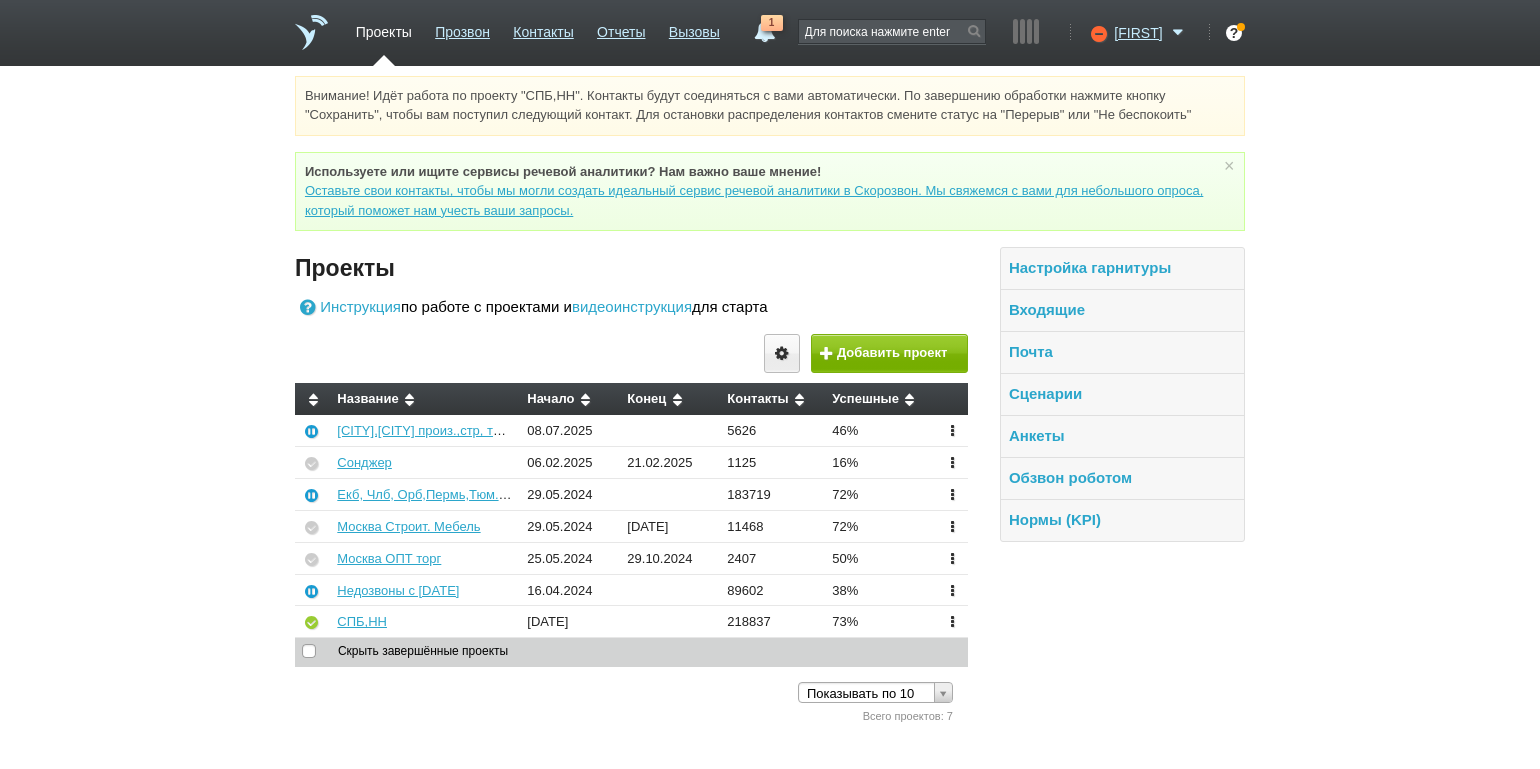 click on "Внимание! Идёт работа по проекту "СПБ,НН". Контакты будут соединяться с вами автоматически. По завершению обработки нажмите кнопку "Сохранить", чтобы вам поступил следующий контакт. Для остановки распределения контактов смените статус на "Перерыв" или "Не беспокоить"
Используете или ищите cервисы речевой аналитики? Нам важно ваше мнение! Оставьте свои контакты, чтобы мы могли создать идеальный сервис речевой аналитики в Скорозвон. Мы свяжемся с вами для небольшого опроса, который поможет нам учесть ваши запросы.
×" at bounding box center [770, 401] 